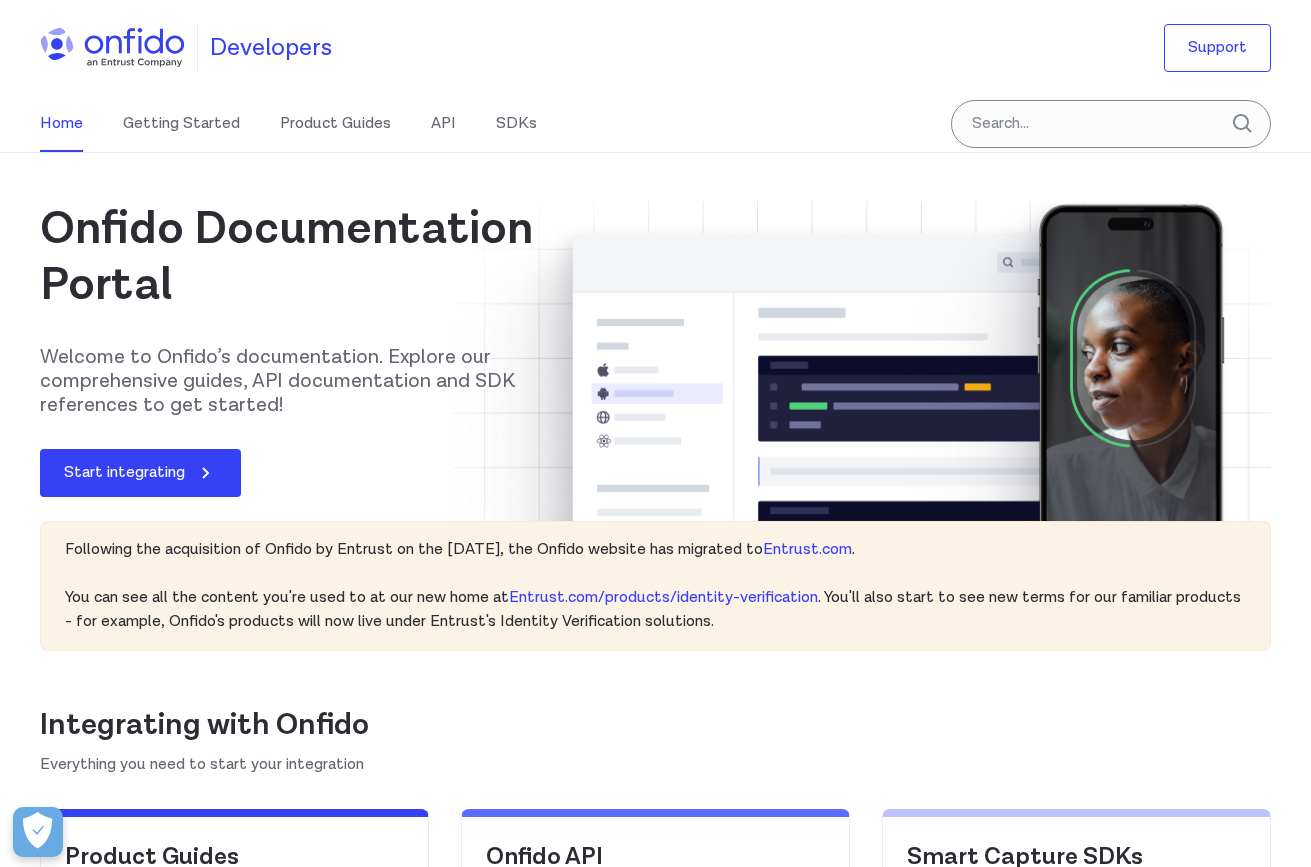 scroll, scrollTop: 0, scrollLeft: 0, axis: both 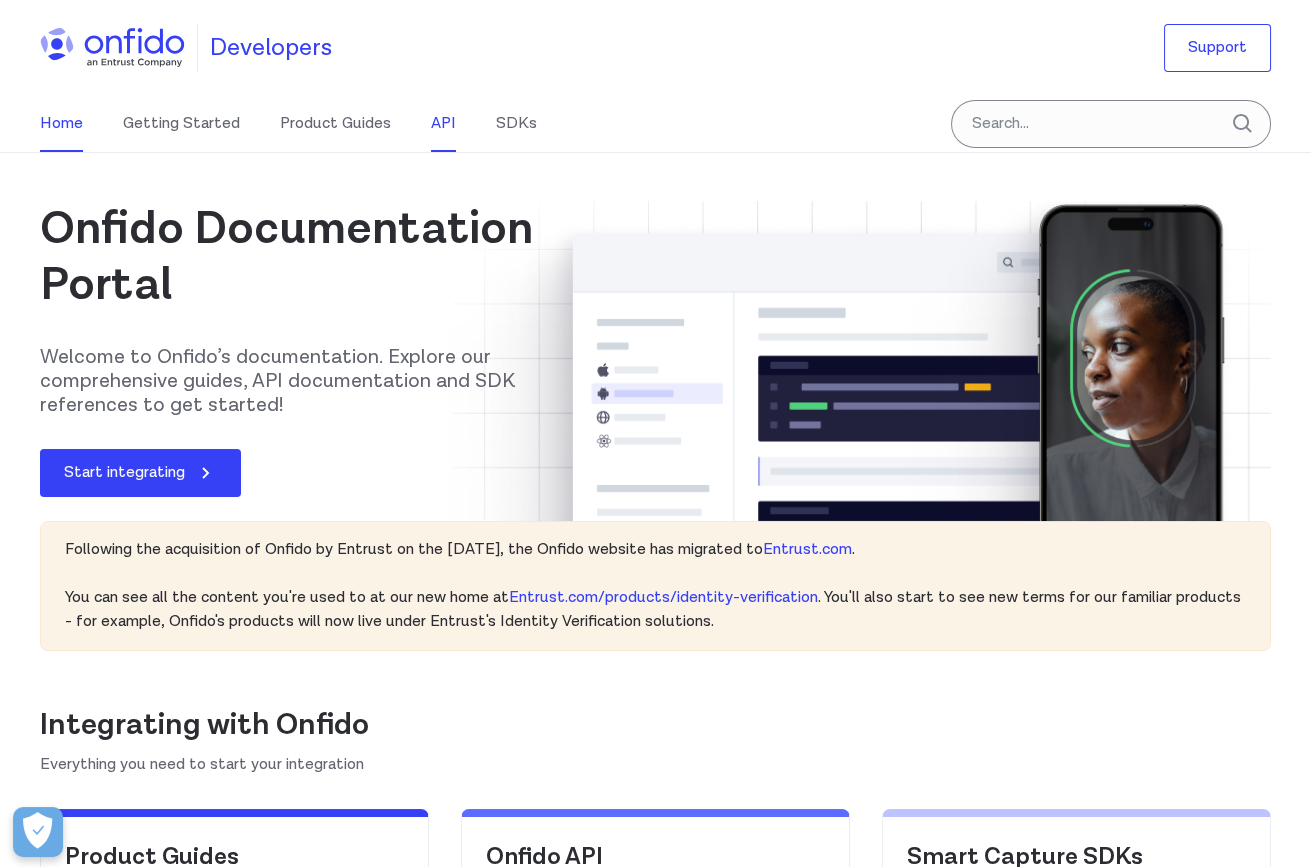 click on "API" at bounding box center [443, 124] 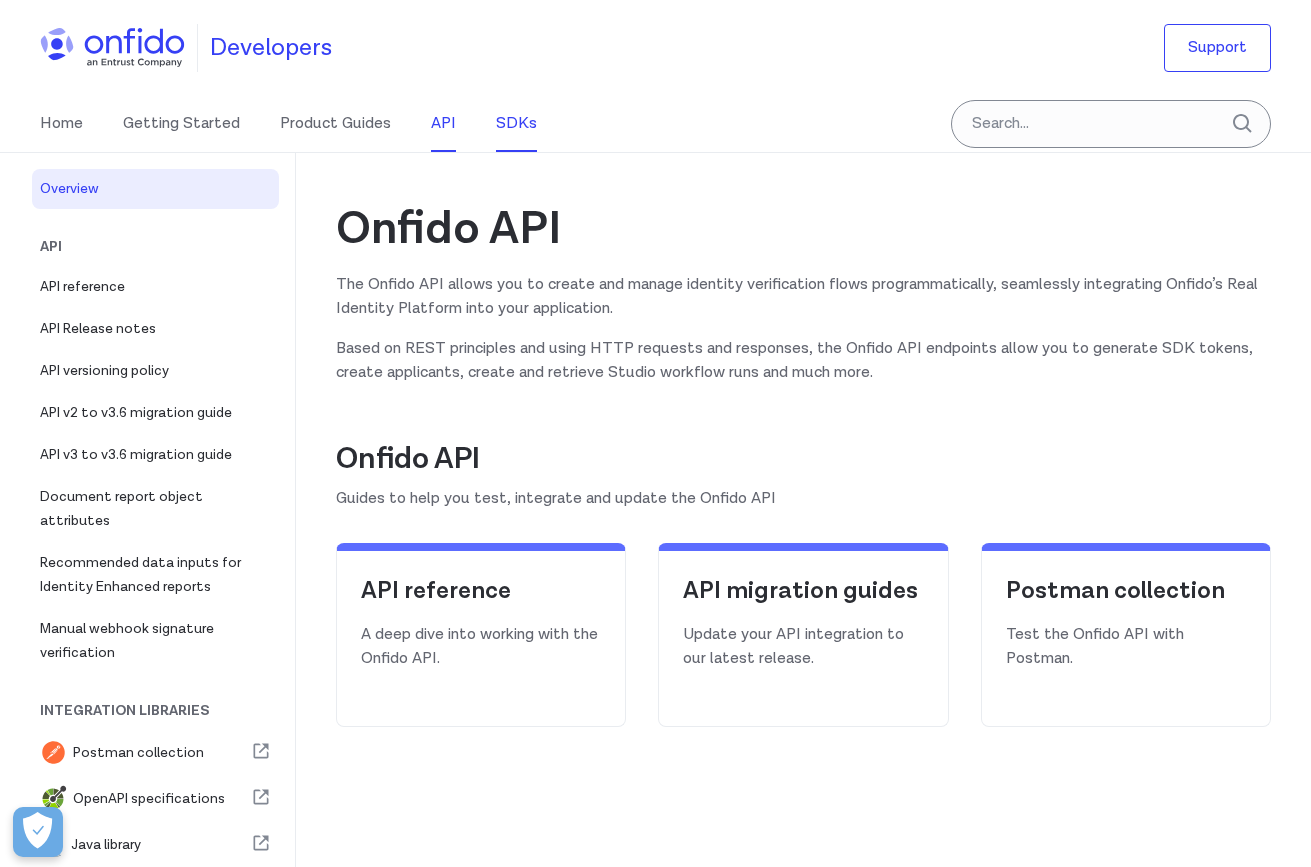 scroll, scrollTop: 0, scrollLeft: 0, axis: both 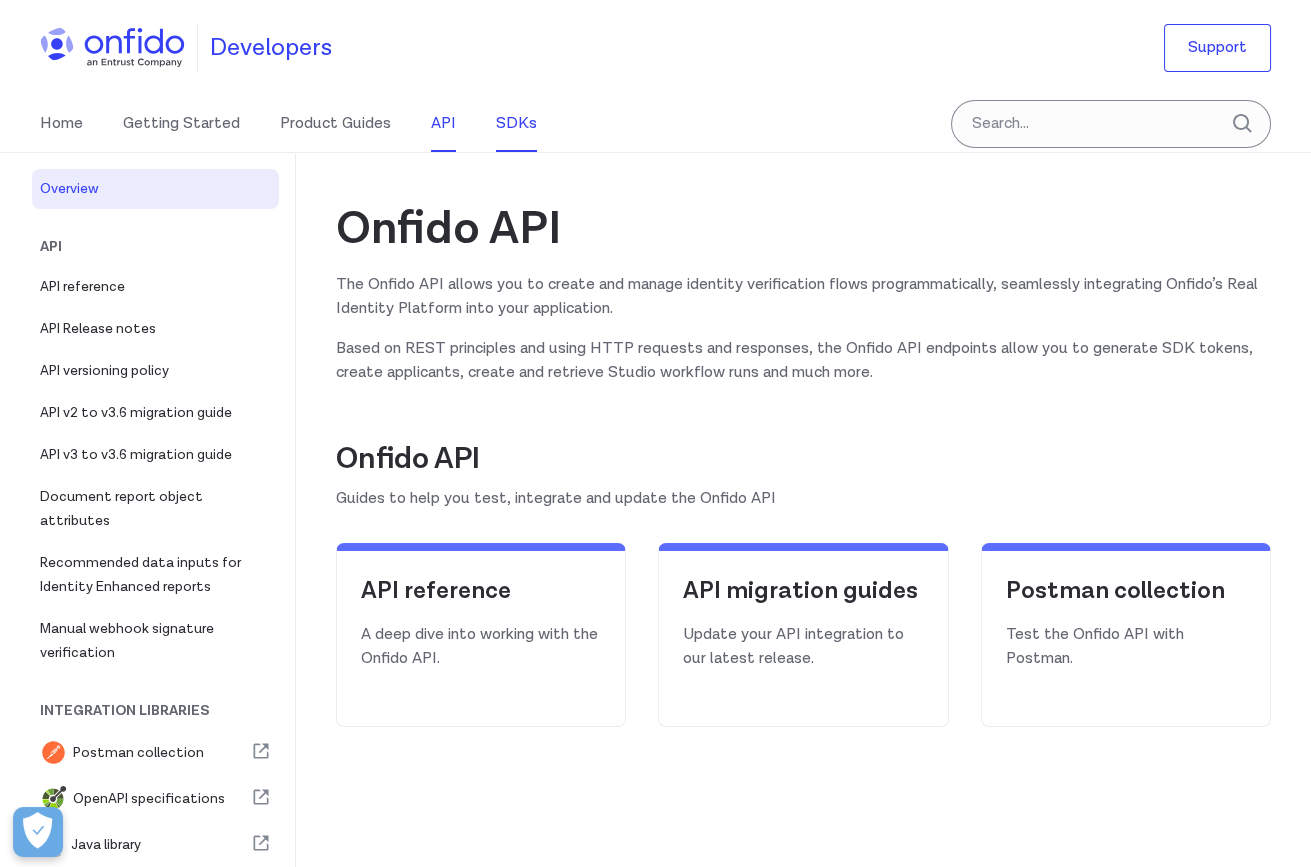 click on "SDKs" at bounding box center (516, 124) 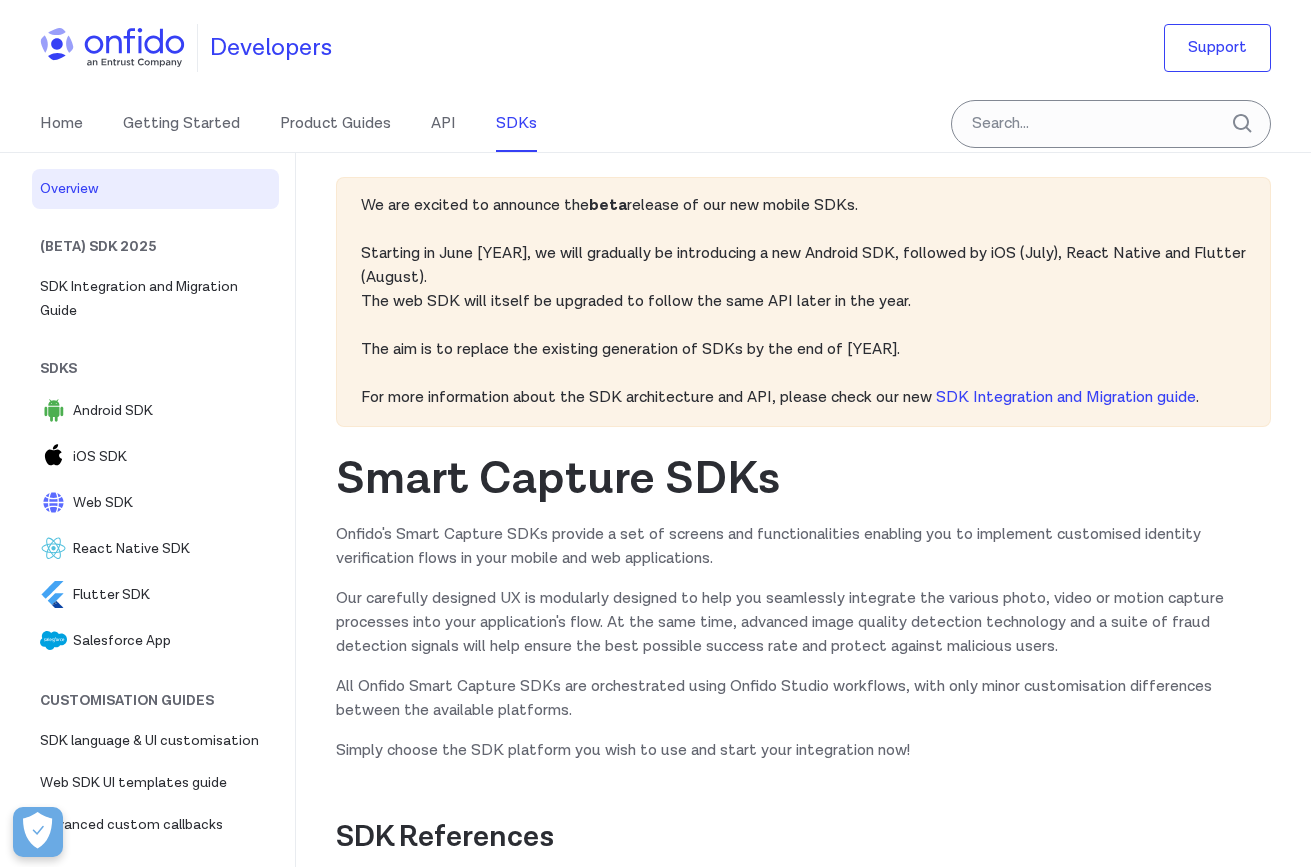 scroll, scrollTop: 0, scrollLeft: 0, axis: both 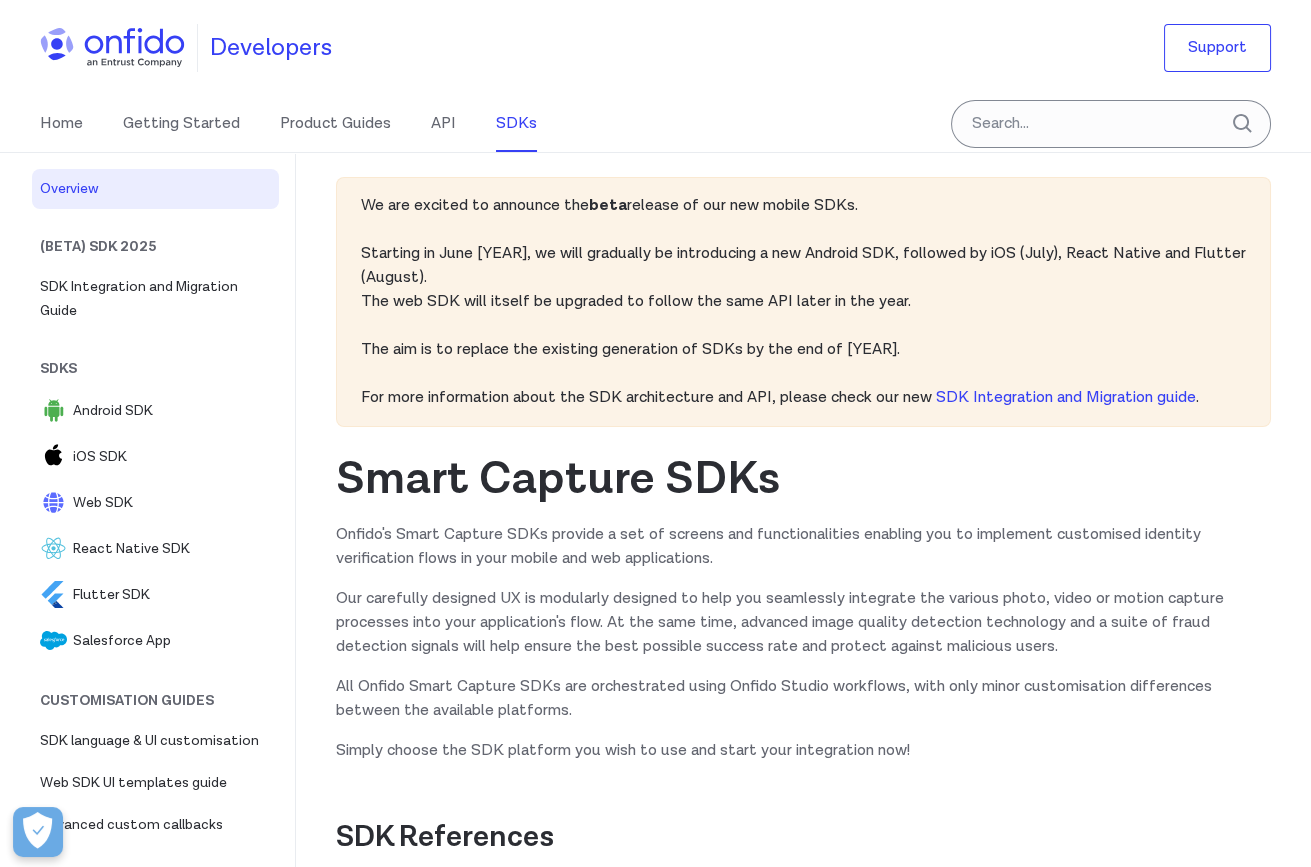 click on "Home Getting Started Product Guides API SDKs" at bounding box center (308, 124) 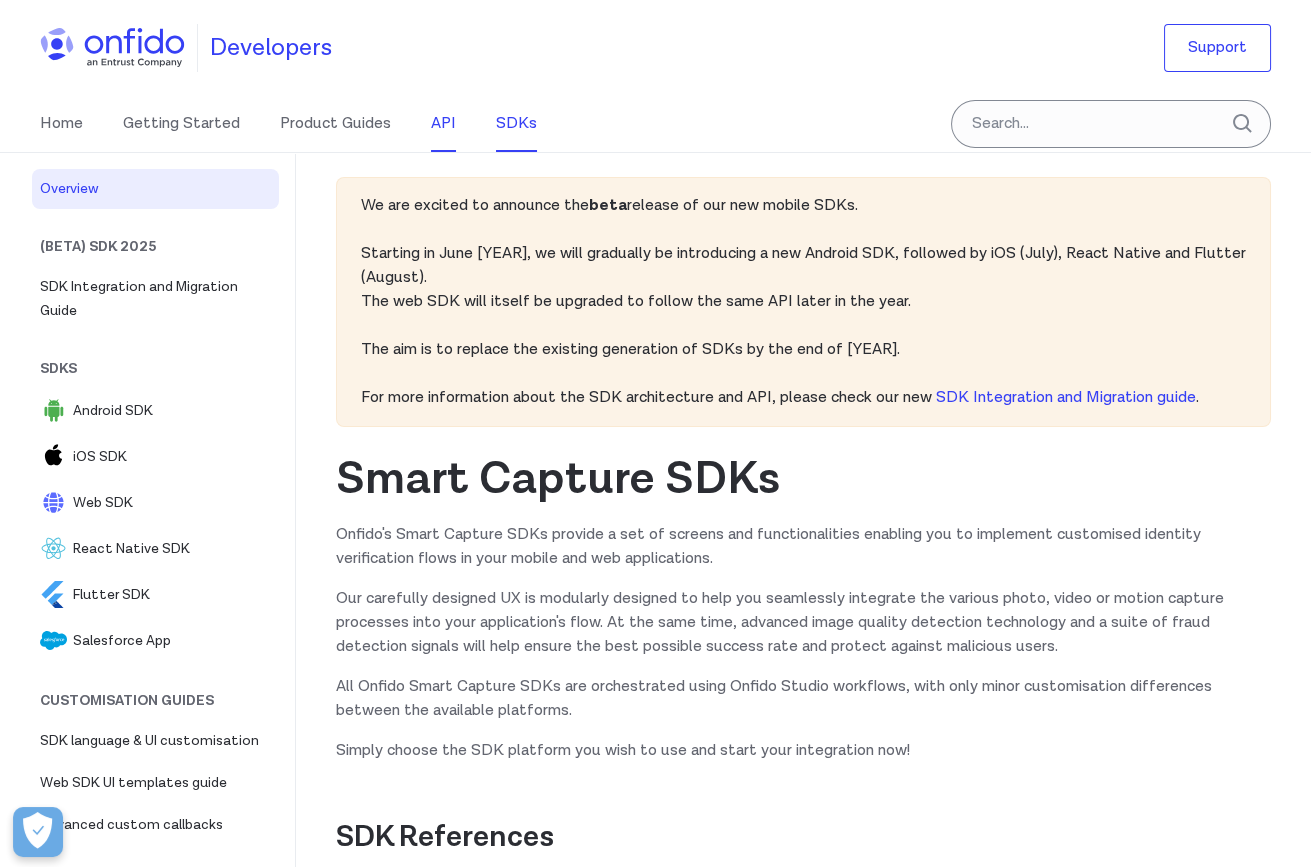 click on "API" at bounding box center [443, 124] 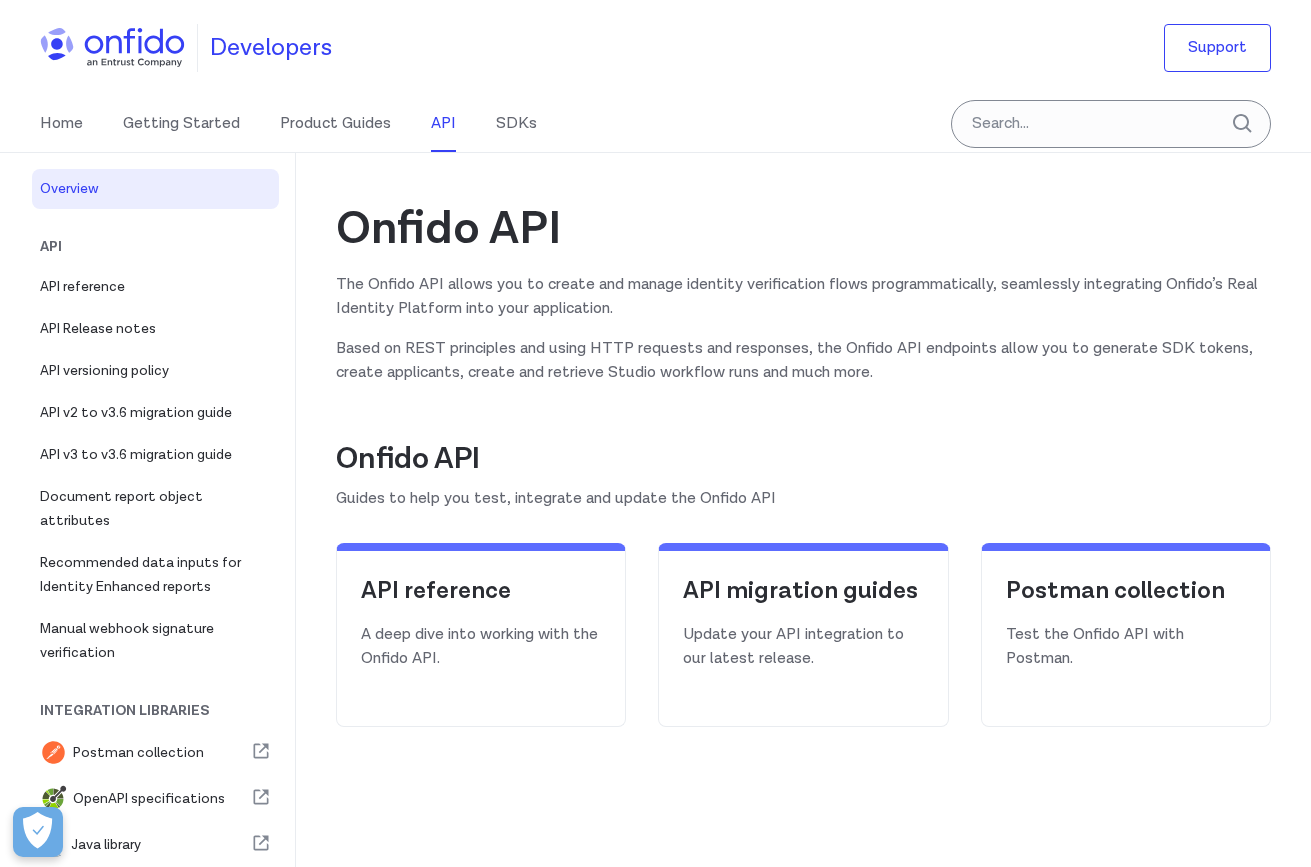 scroll, scrollTop: 0, scrollLeft: 0, axis: both 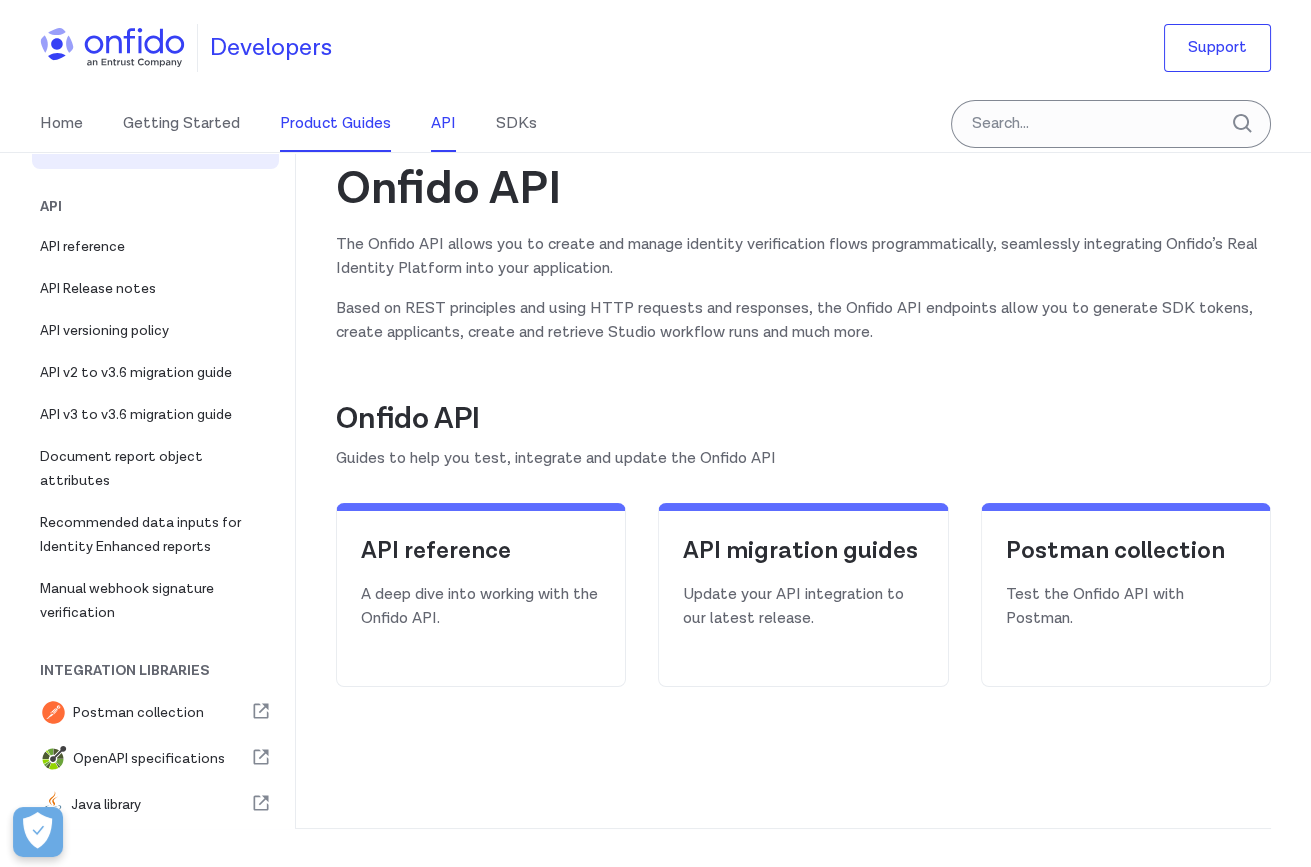 click on "Product Guides" at bounding box center [335, 124] 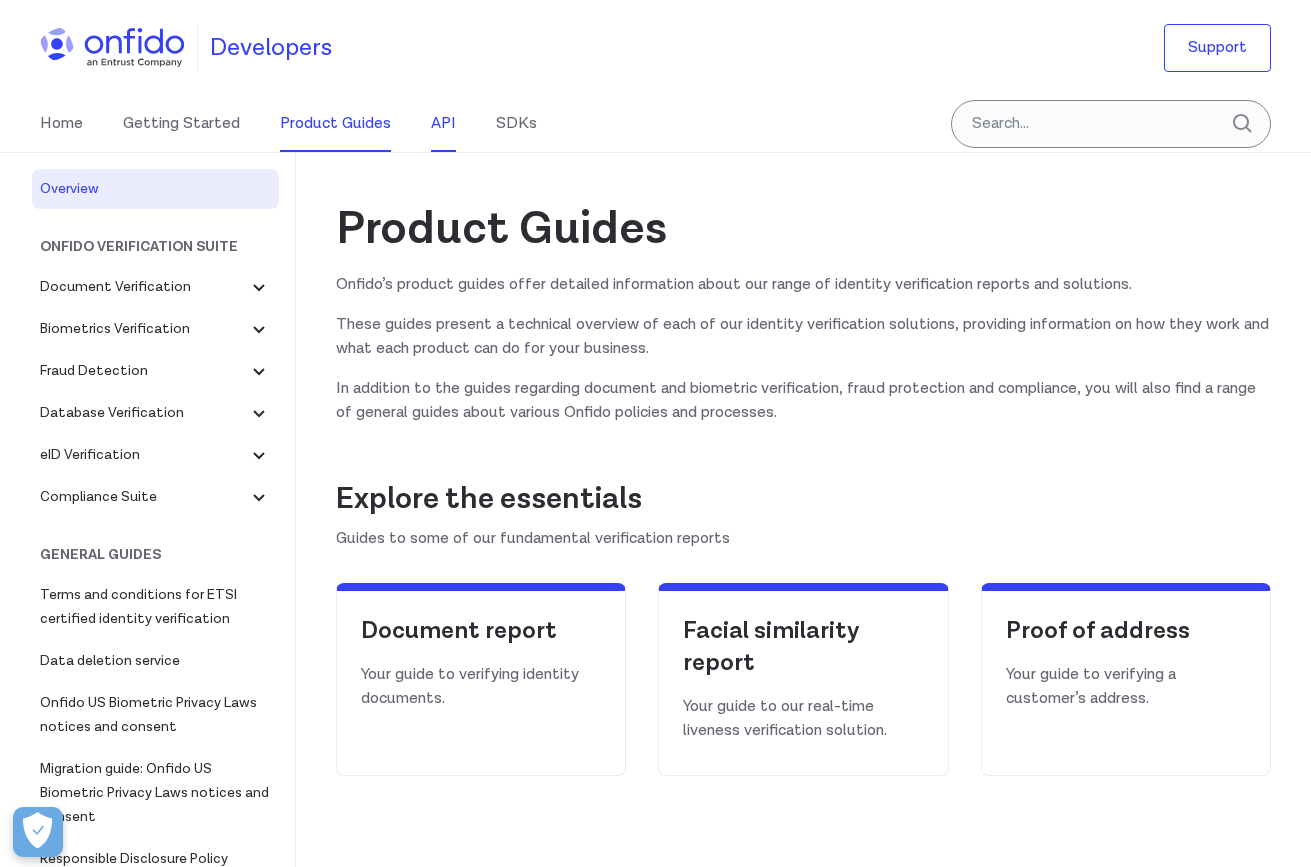scroll, scrollTop: 0, scrollLeft: 0, axis: both 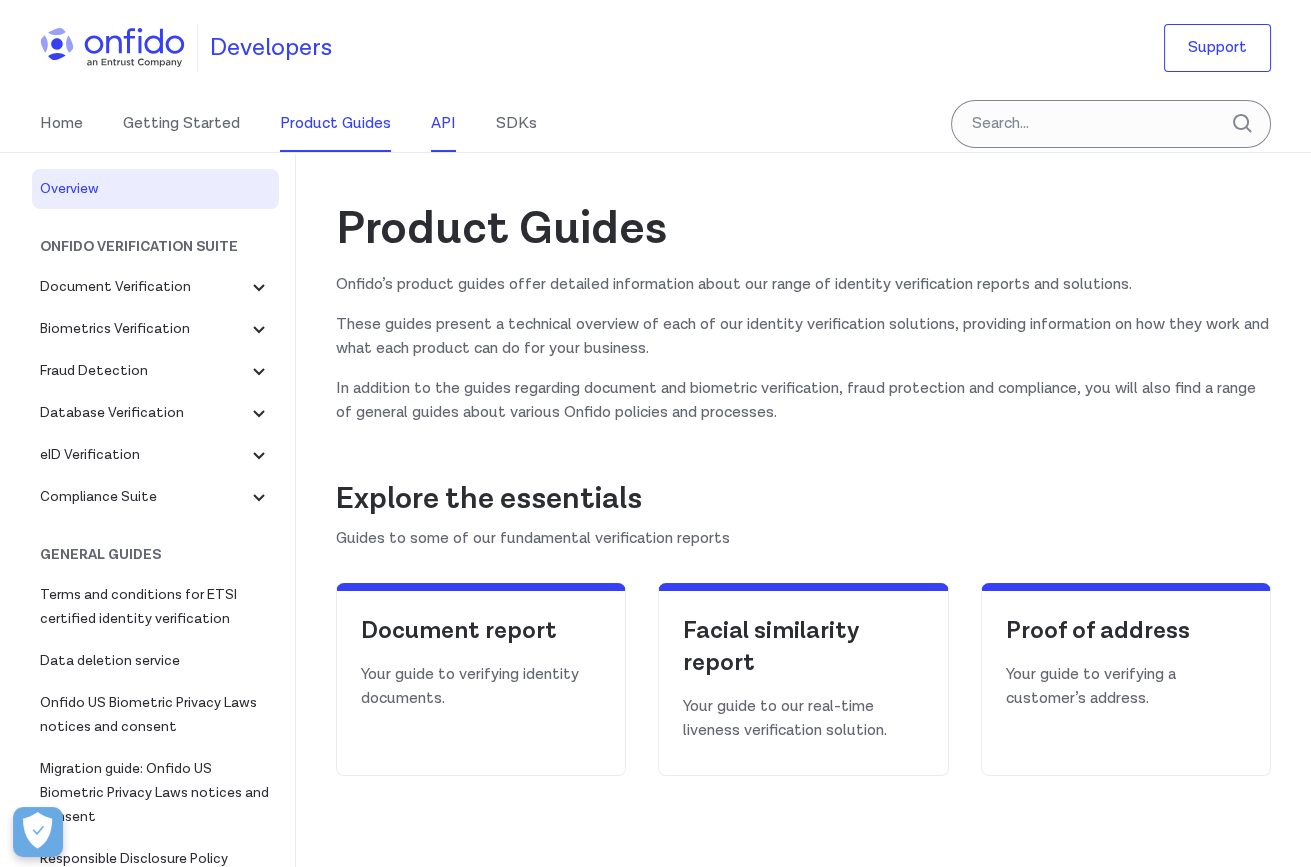 click on "API" at bounding box center [443, 124] 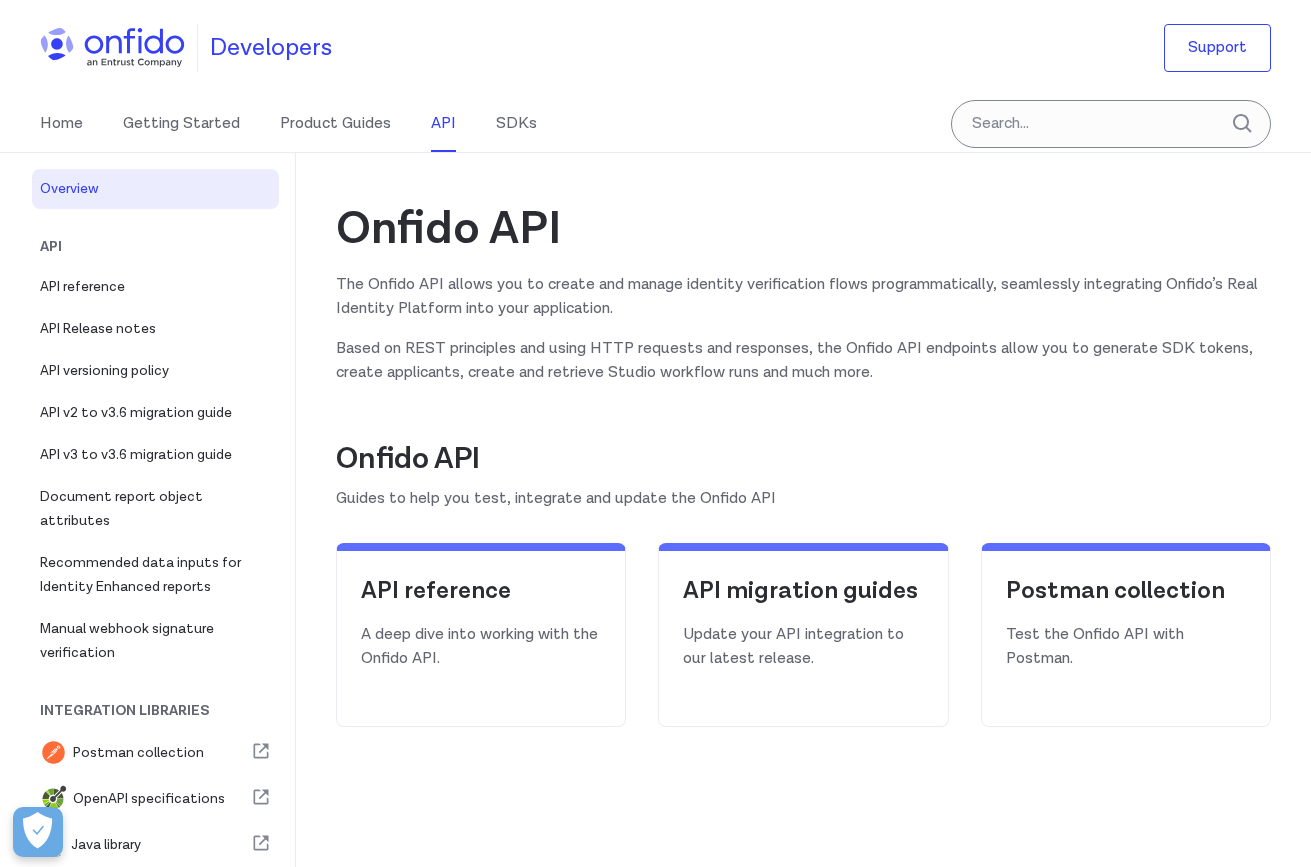 scroll, scrollTop: 0, scrollLeft: 0, axis: both 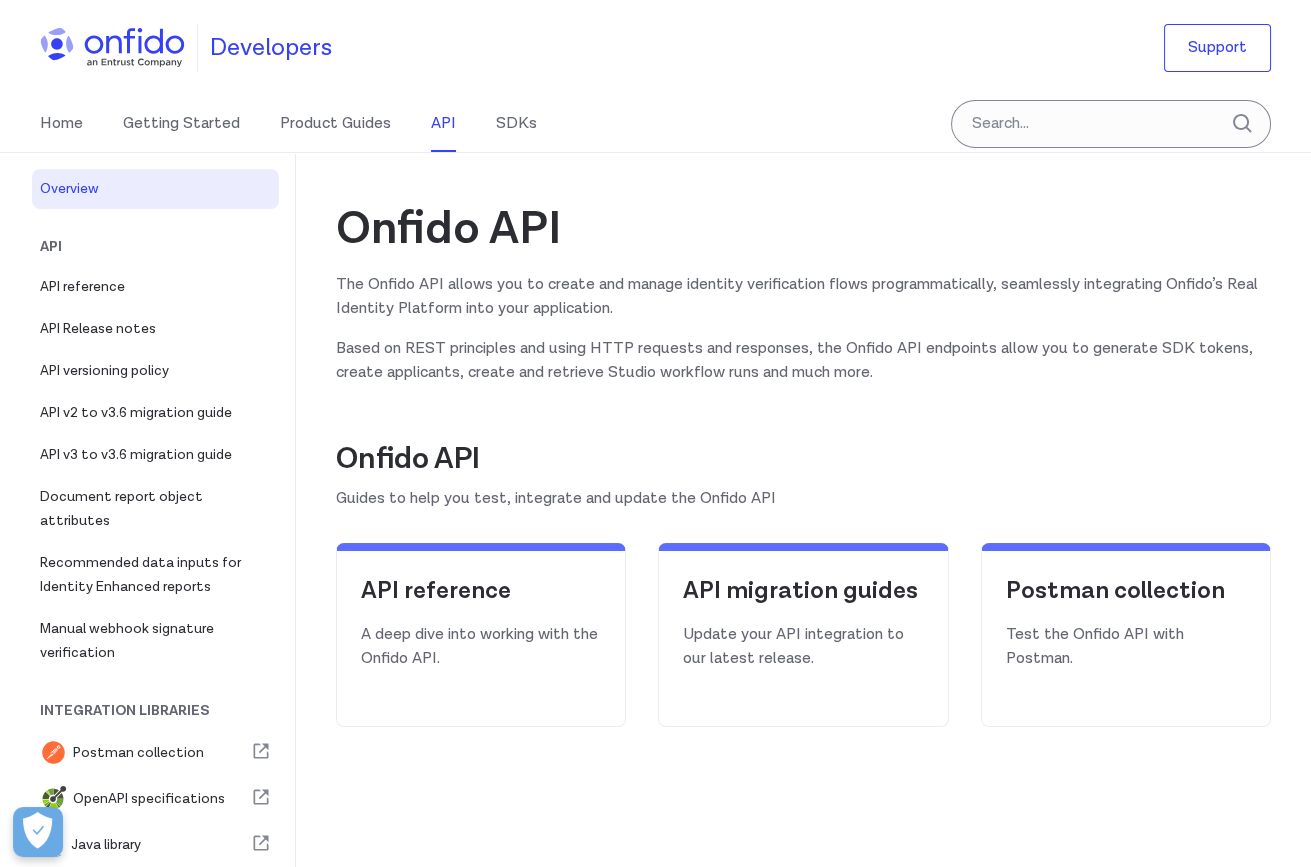 click on "SDKs" at bounding box center (516, 124) 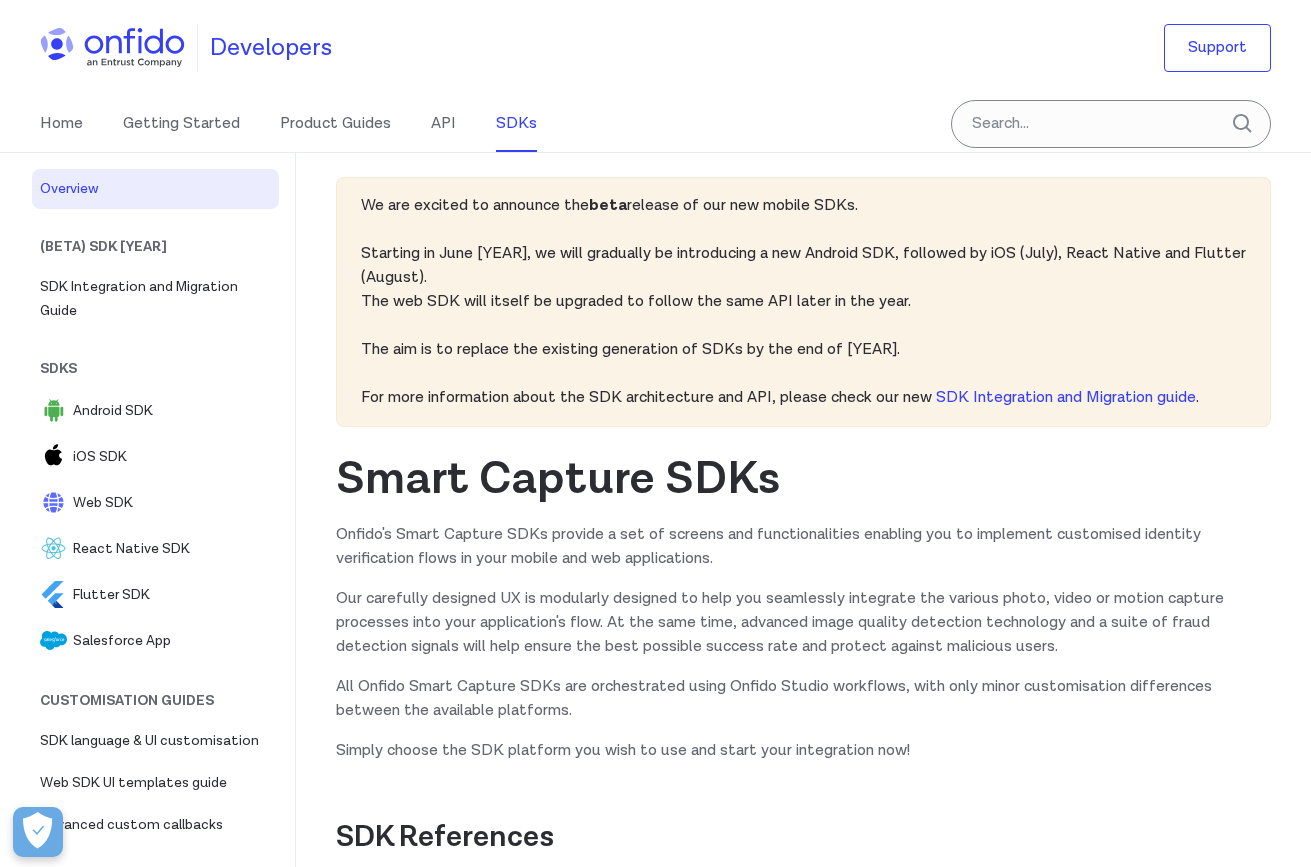 scroll, scrollTop: 0, scrollLeft: 0, axis: both 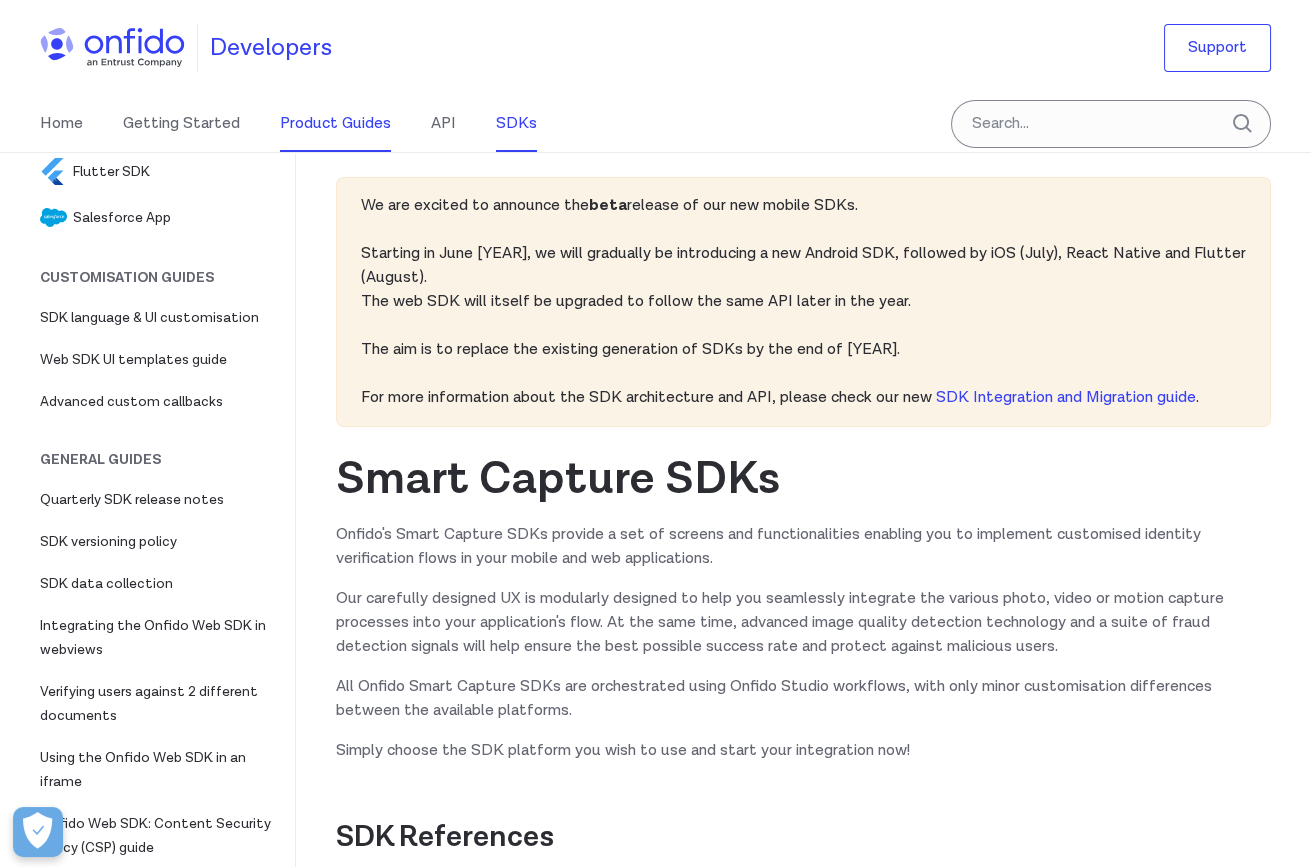 click on "Product Guides" at bounding box center [335, 124] 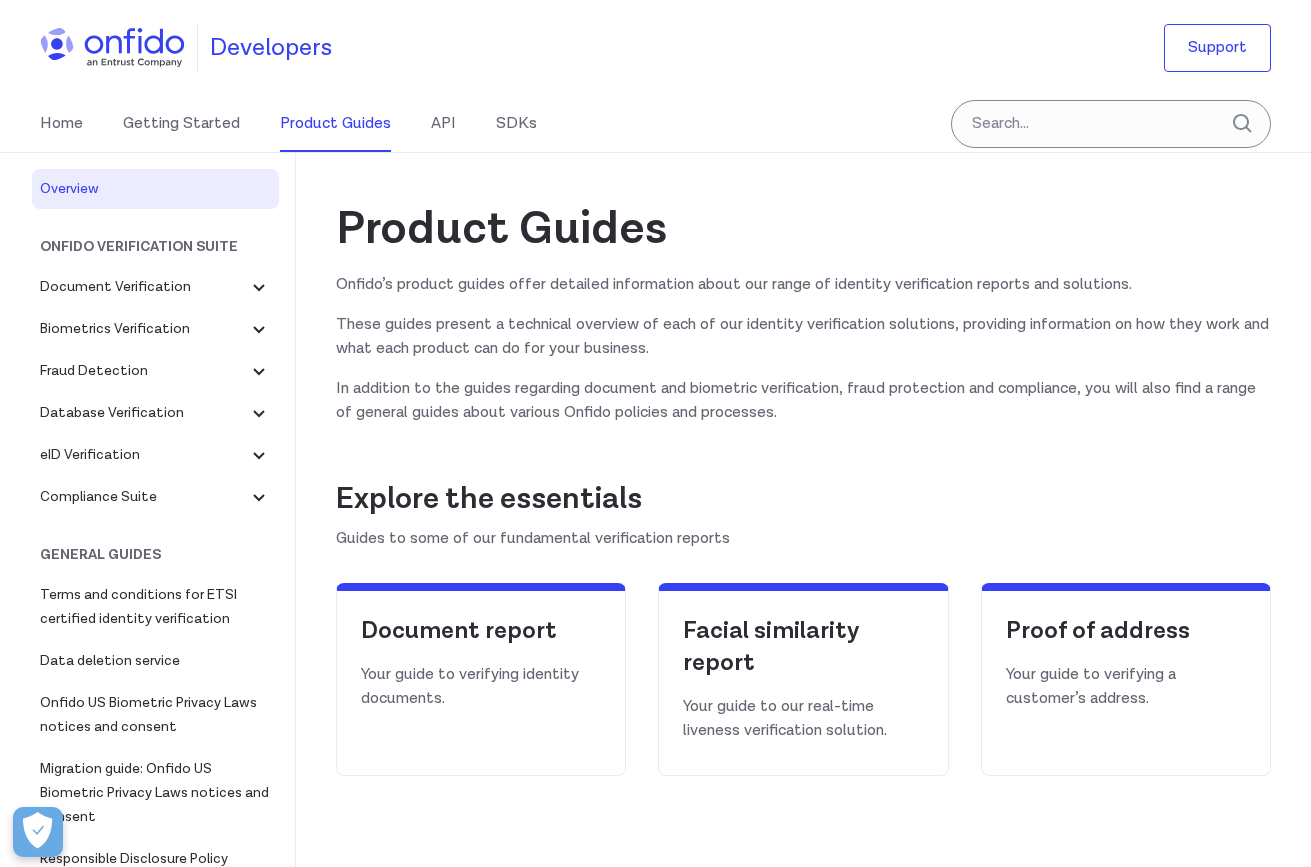 scroll, scrollTop: 0, scrollLeft: 0, axis: both 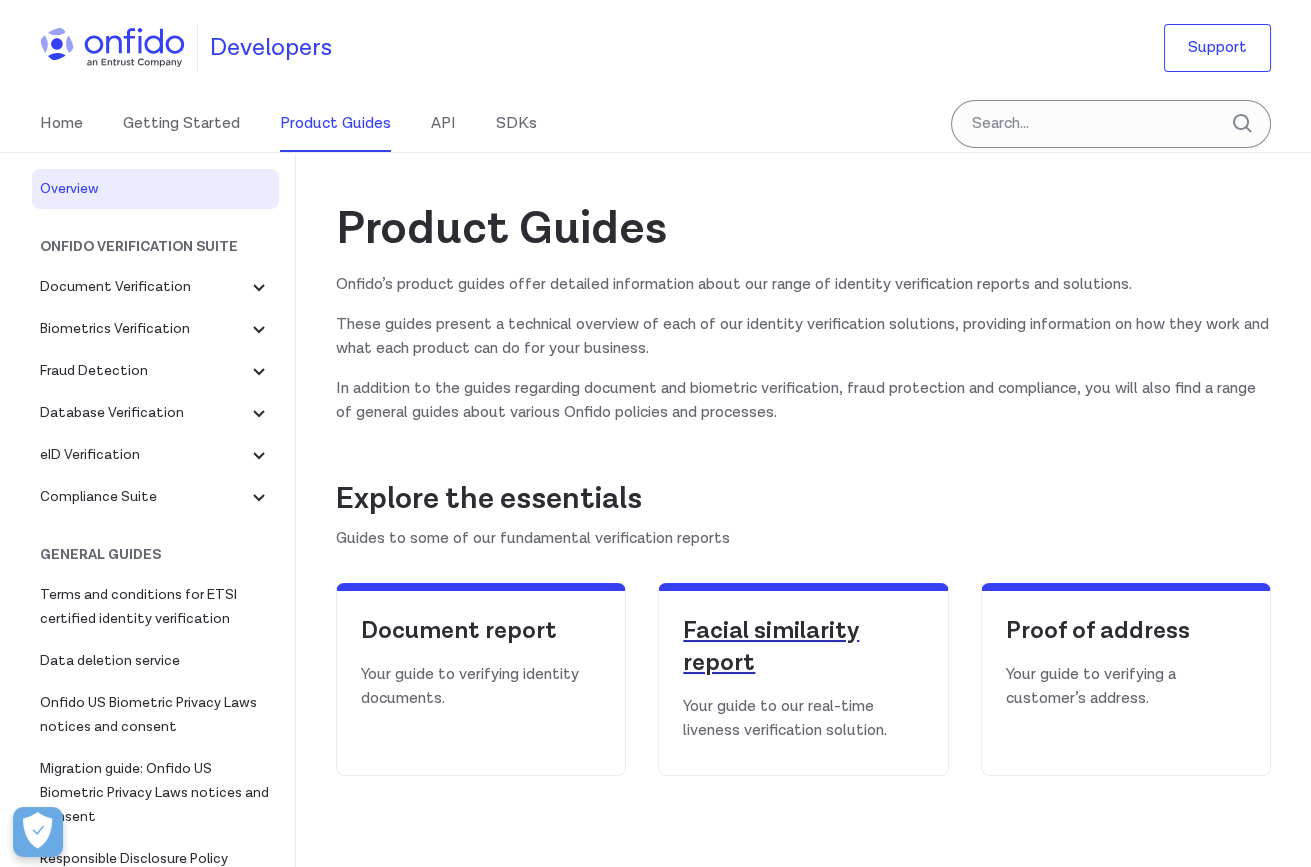 click on "Facial similarity report" at bounding box center [803, 647] 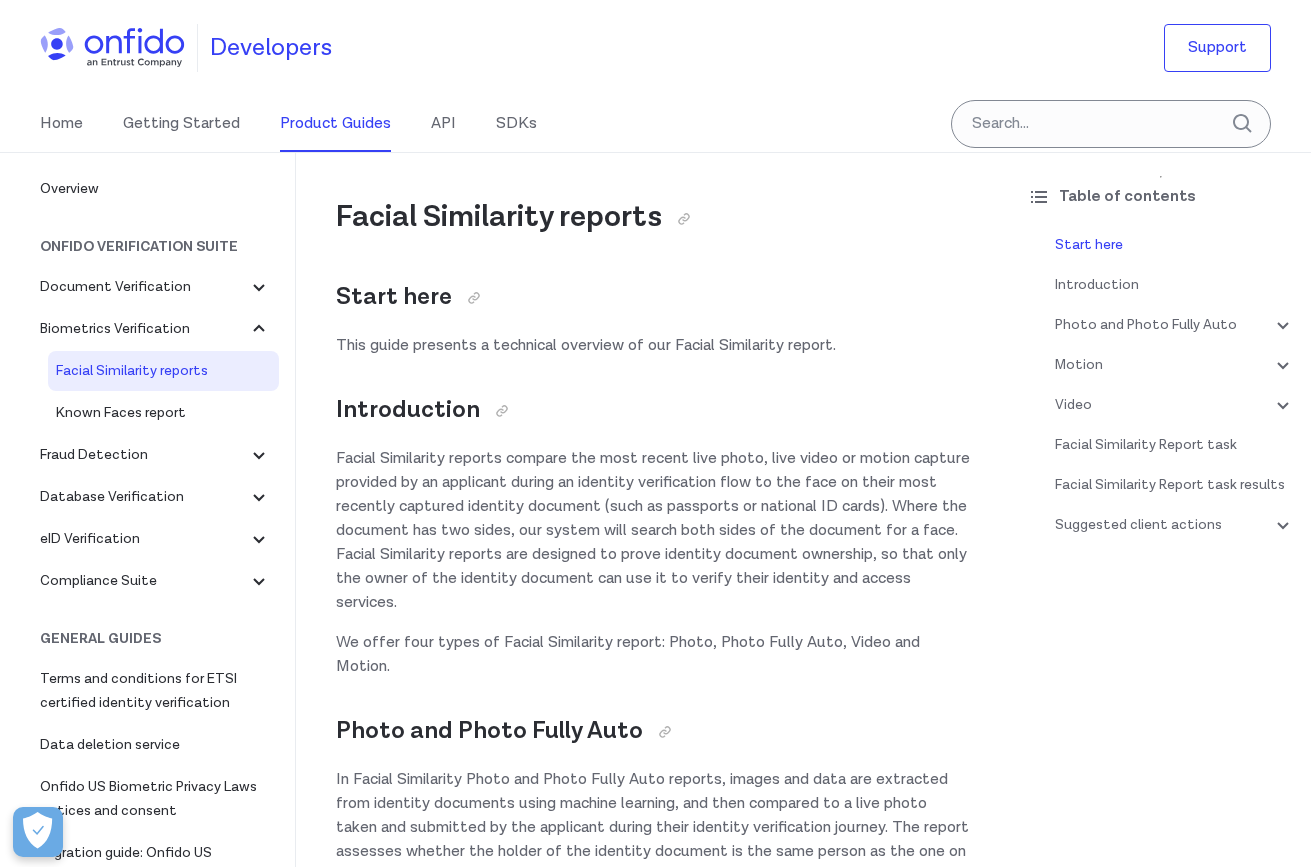 scroll, scrollTop: 0, scrollLeft: 0, axis: both 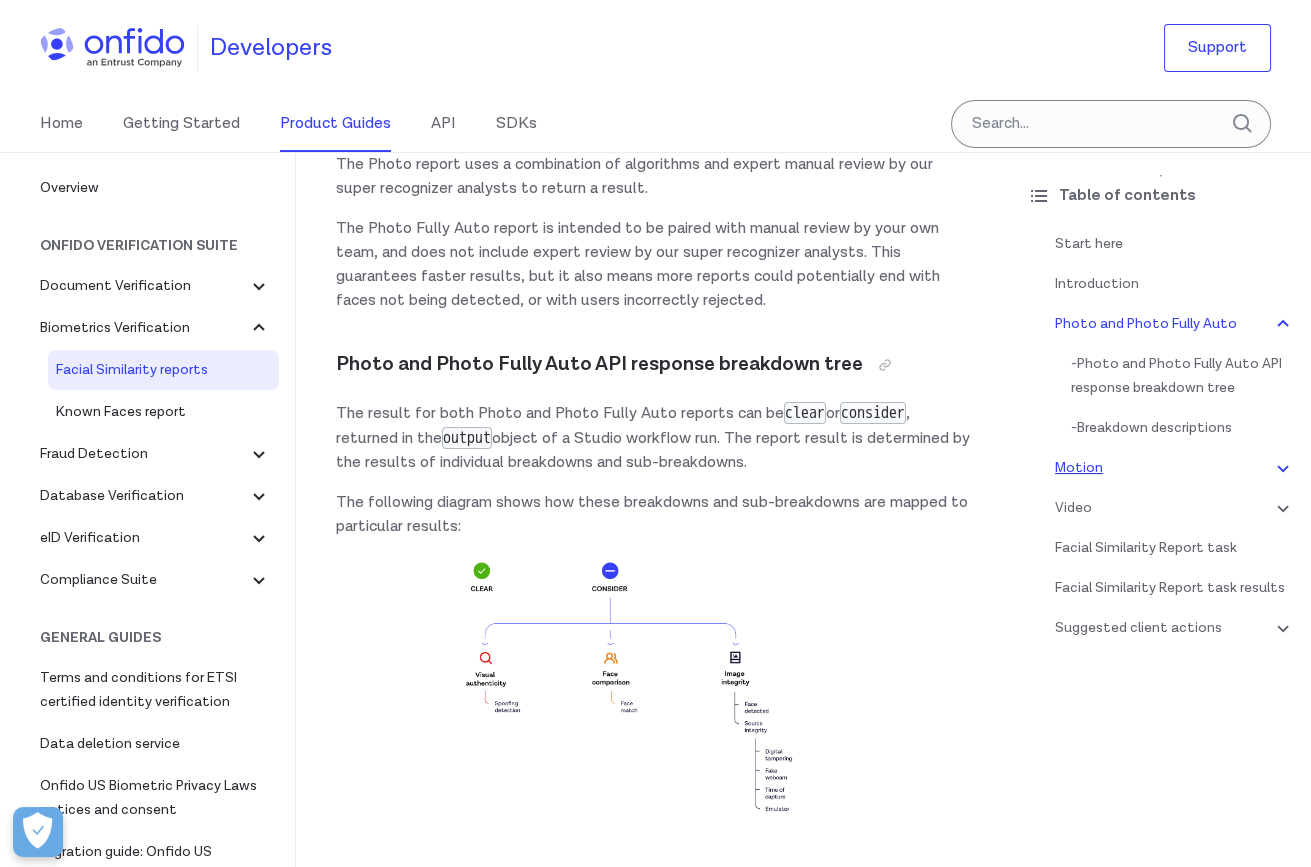 click on "Motion" at bounding box center (1175, 468) 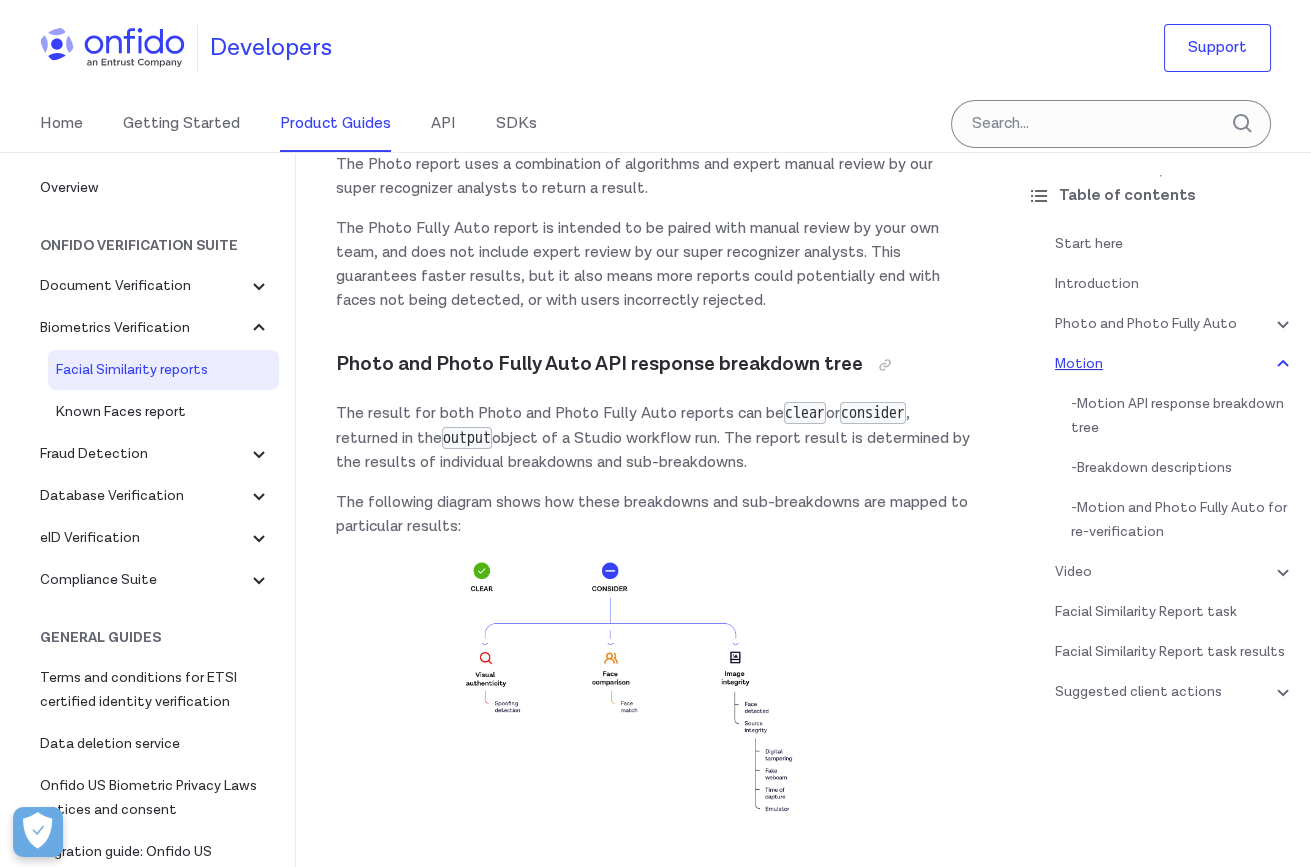 scroll, scrollTop: 2561, scrollLeft: 0, axis: vertical 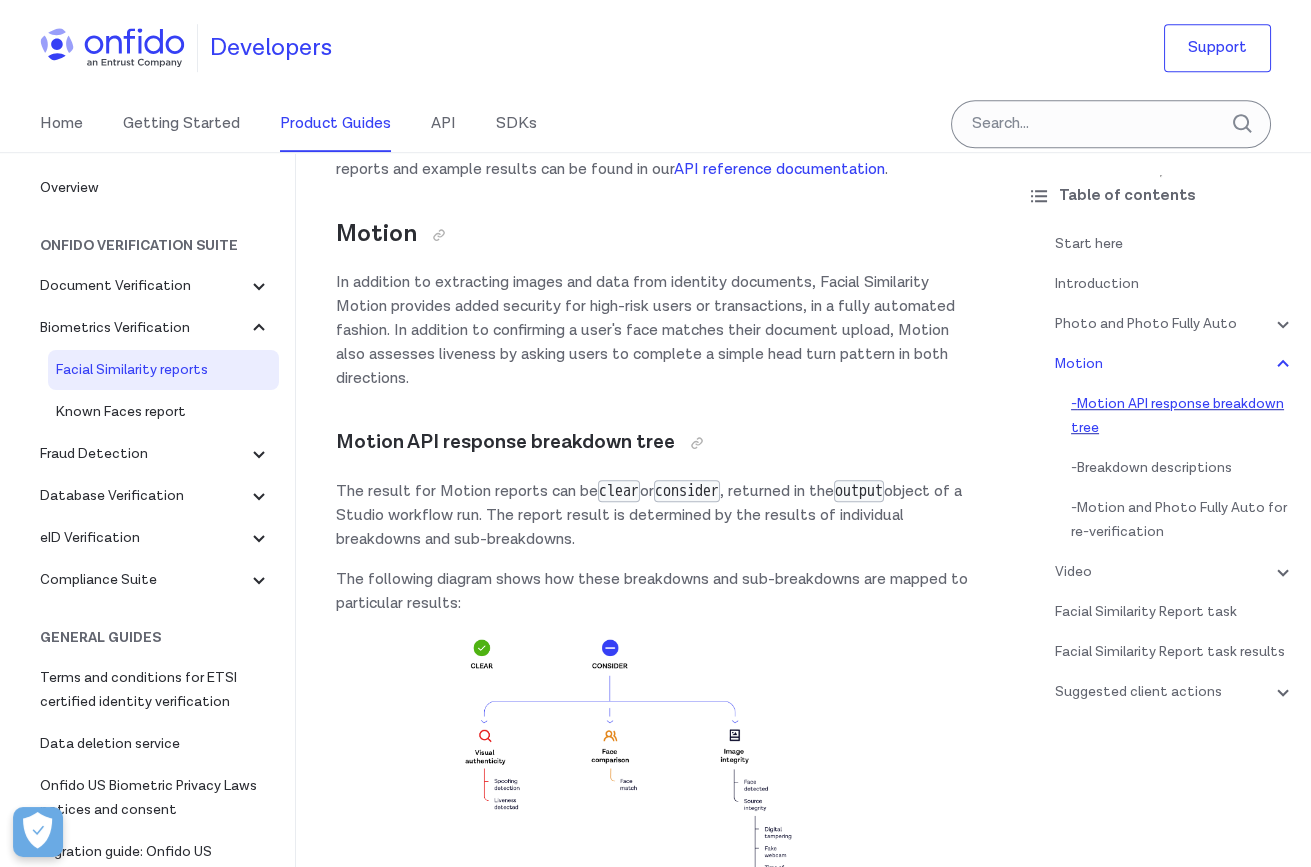 click on "- Motion API response breakdown tree" at bounding box center [1183, 416] 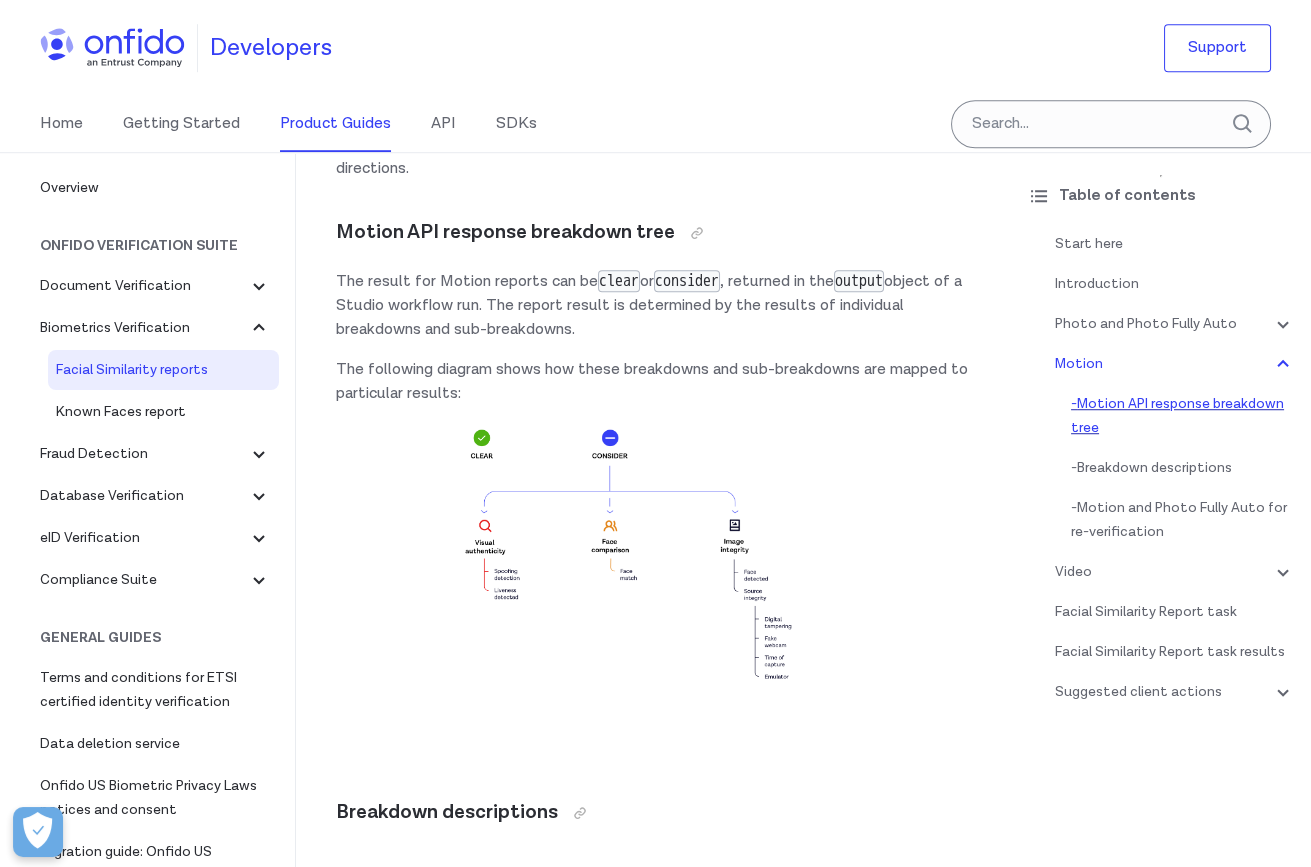 click on "- Motion API response breakdown tree" at bounding box center (1183, 416) 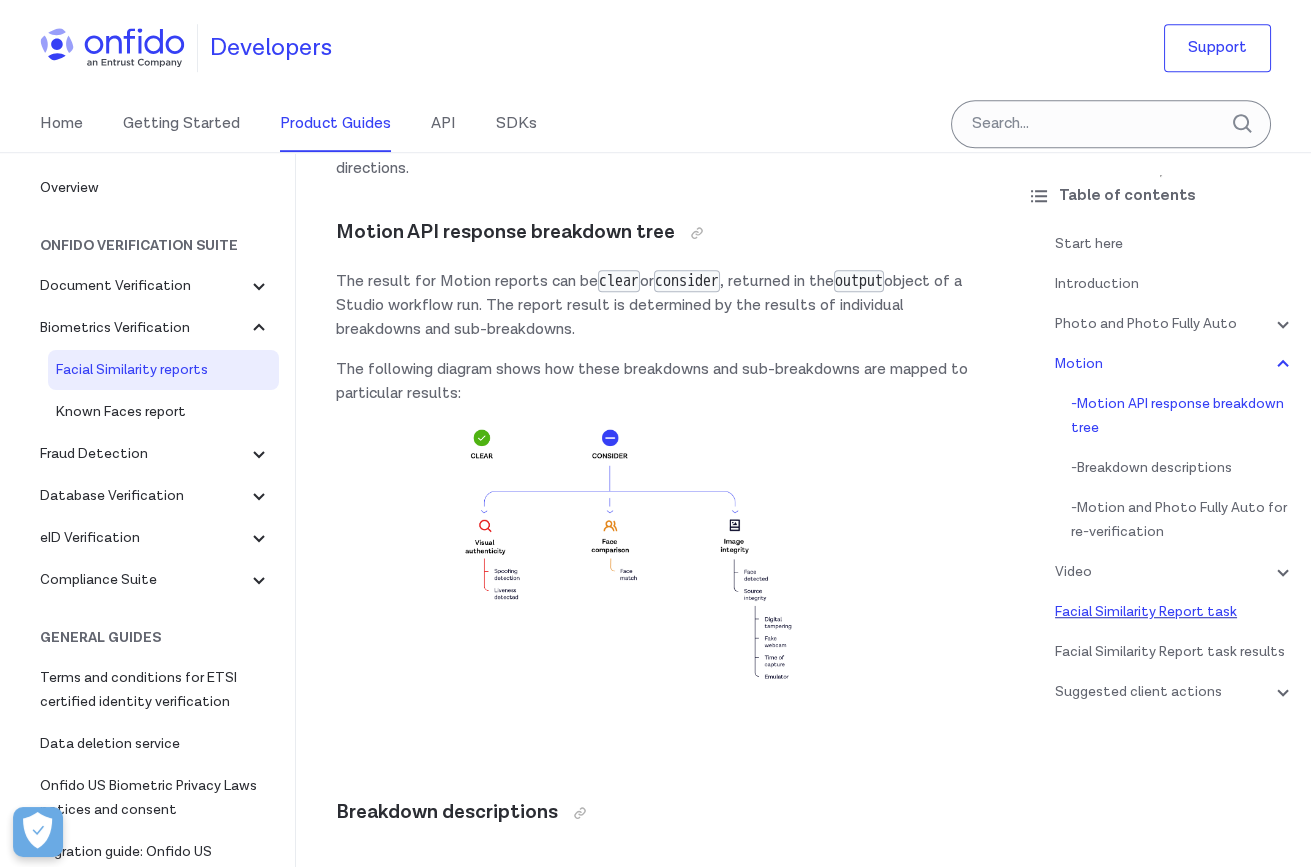 click on "Facial Similarity Report task" at bounding box center [1175, 612] 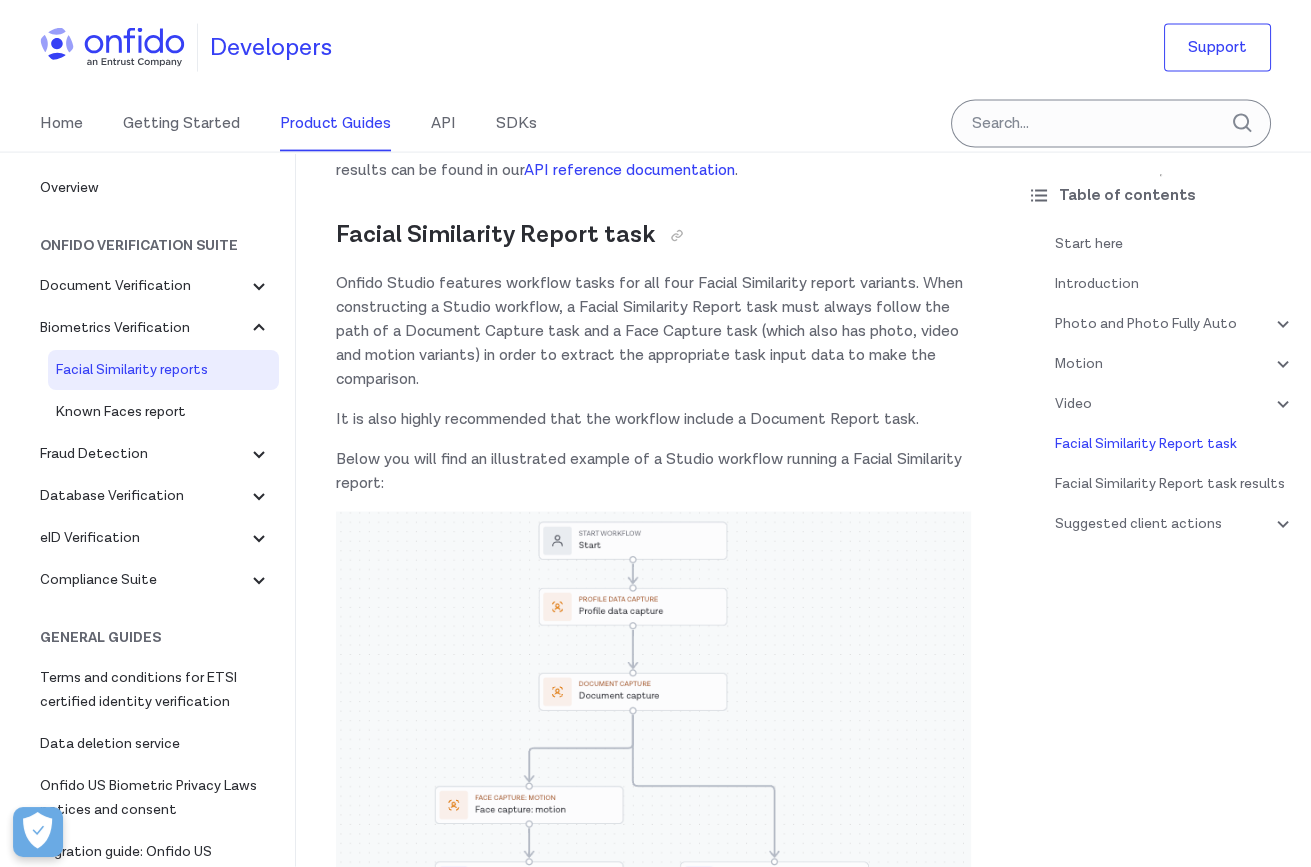 click on "Home Getting Started Product Guides API SDKs" at bounding box center (308, 124) 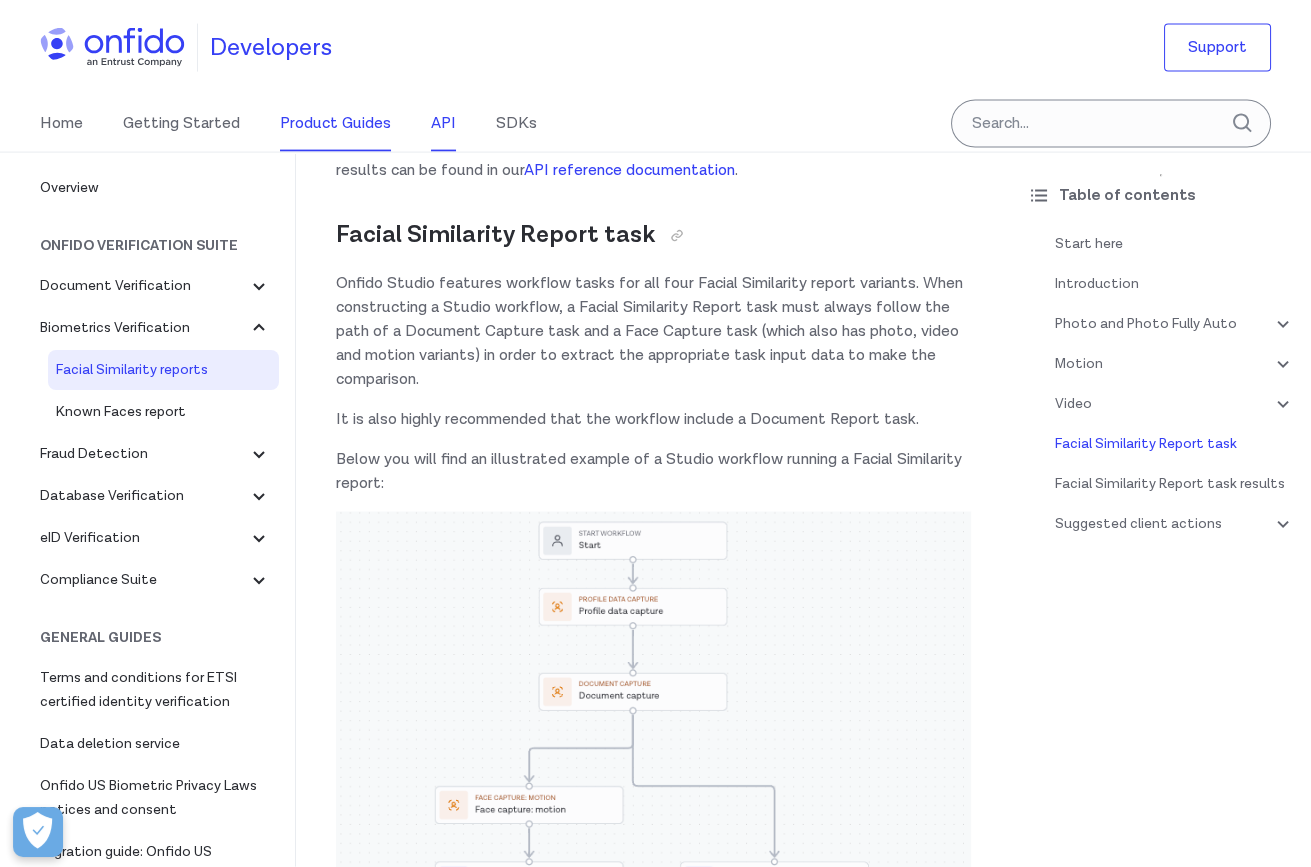 click on "API" at bounding box center (443, 124) 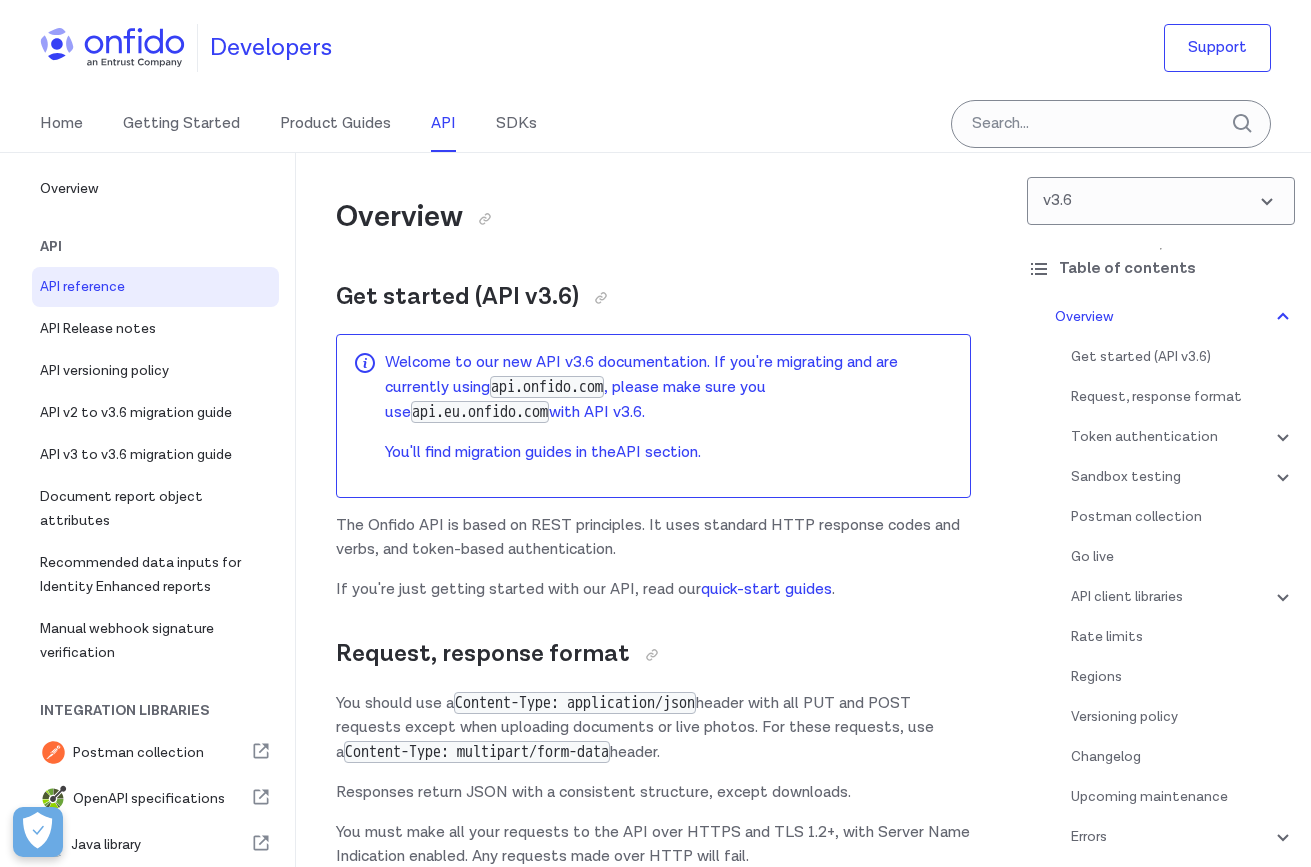 scroll, scrollTop: 0, scrollLeft: 0, axis: both 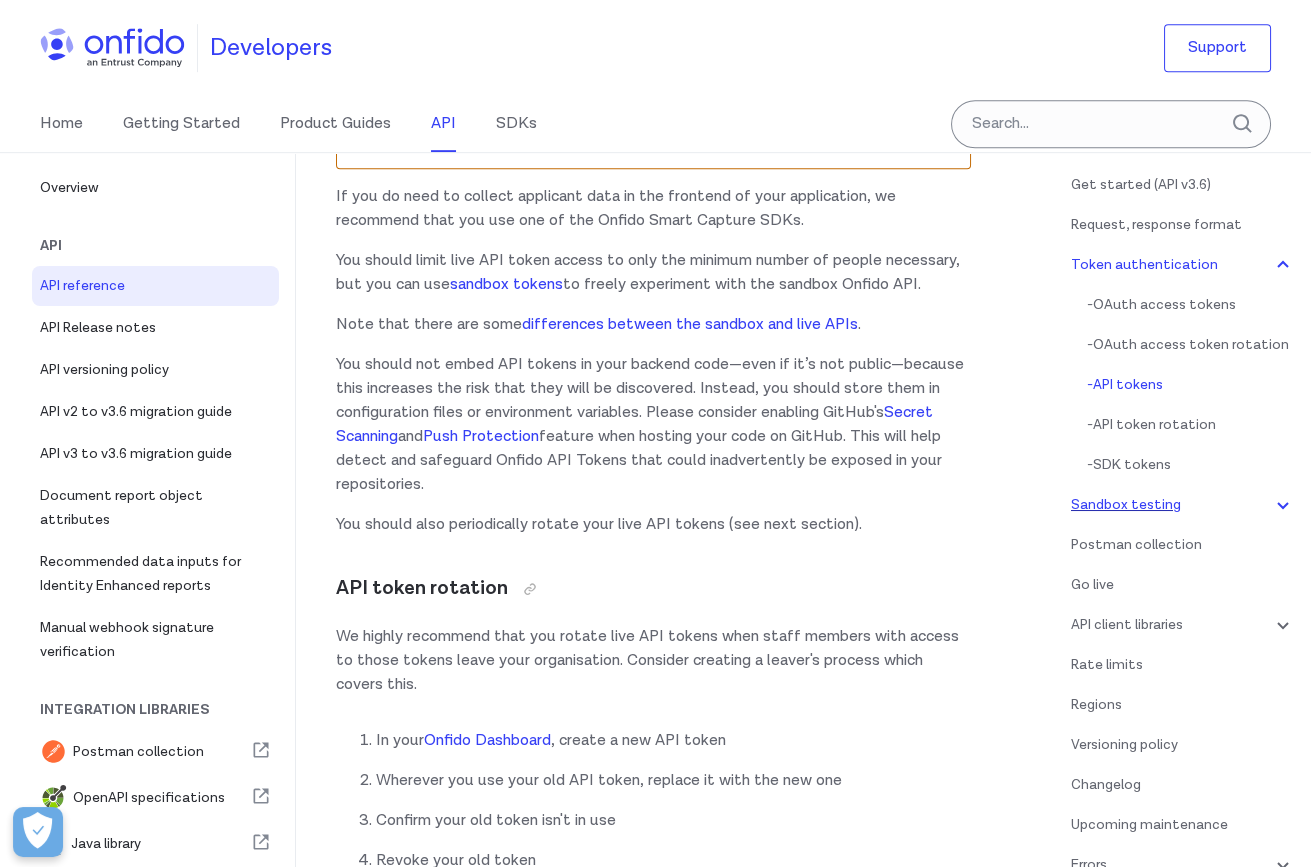 click on "Sandbox testing" at bounding box center (1183, 505) 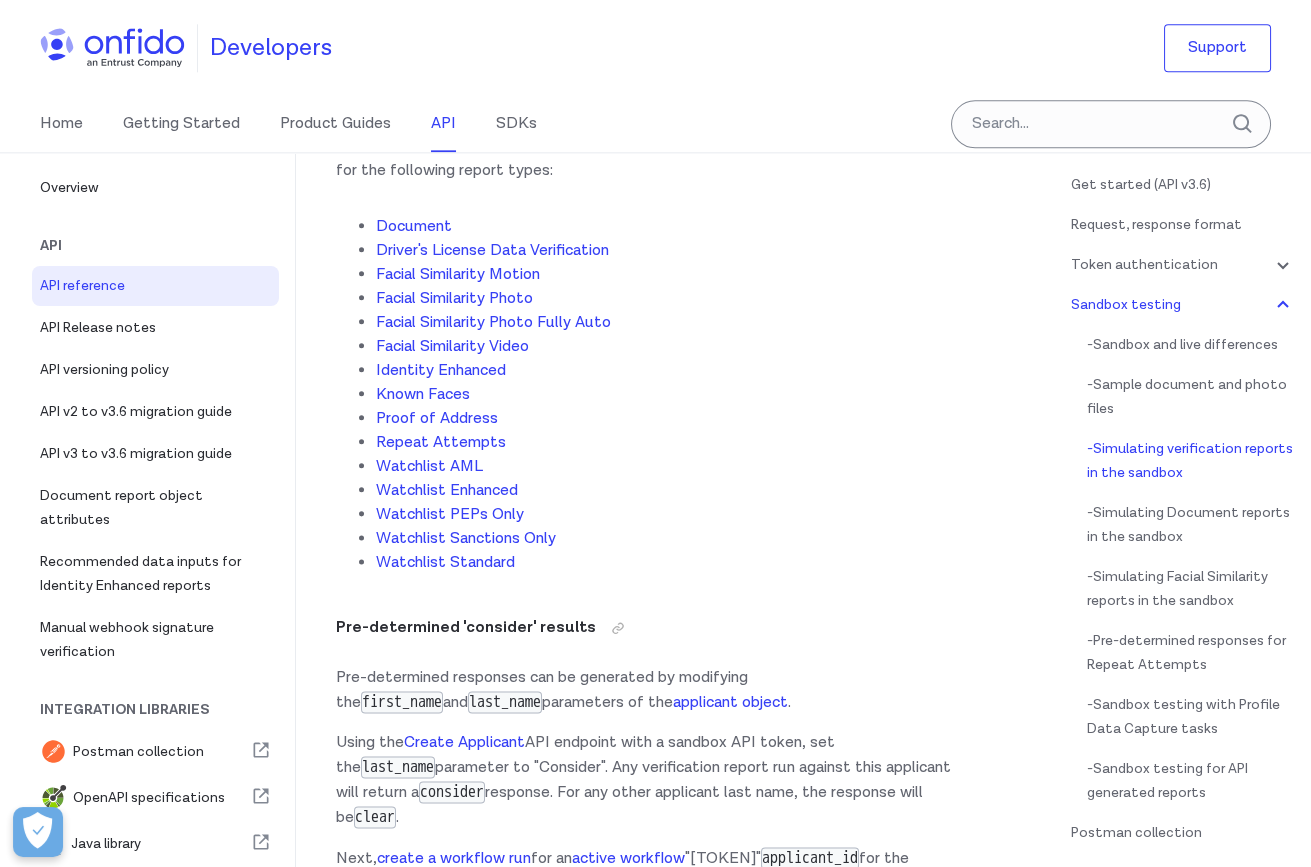 scroll, scrollTop: 4890, scrollLeft: 0, axis: vertical 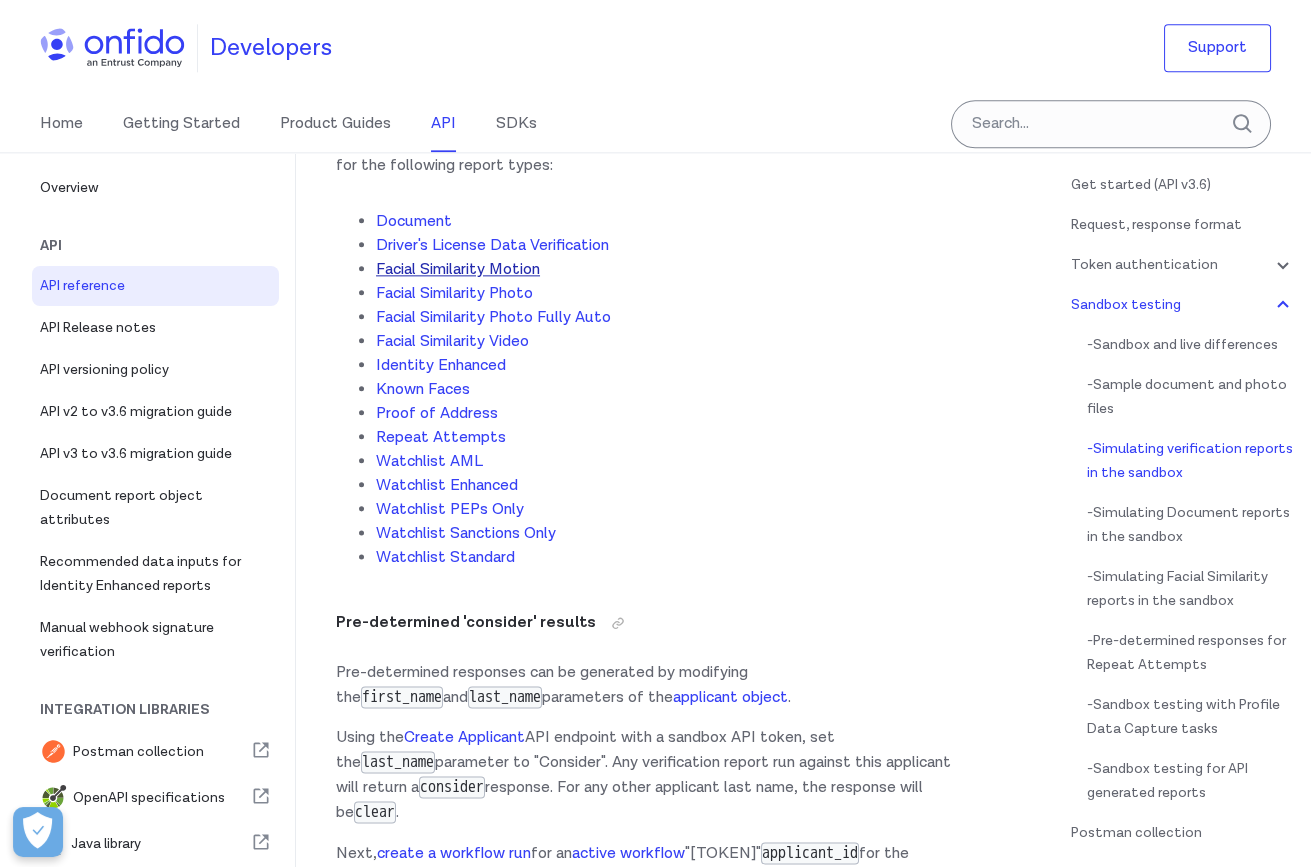 click on "Facial Similarity Motion" at bounding box center [458, 269] 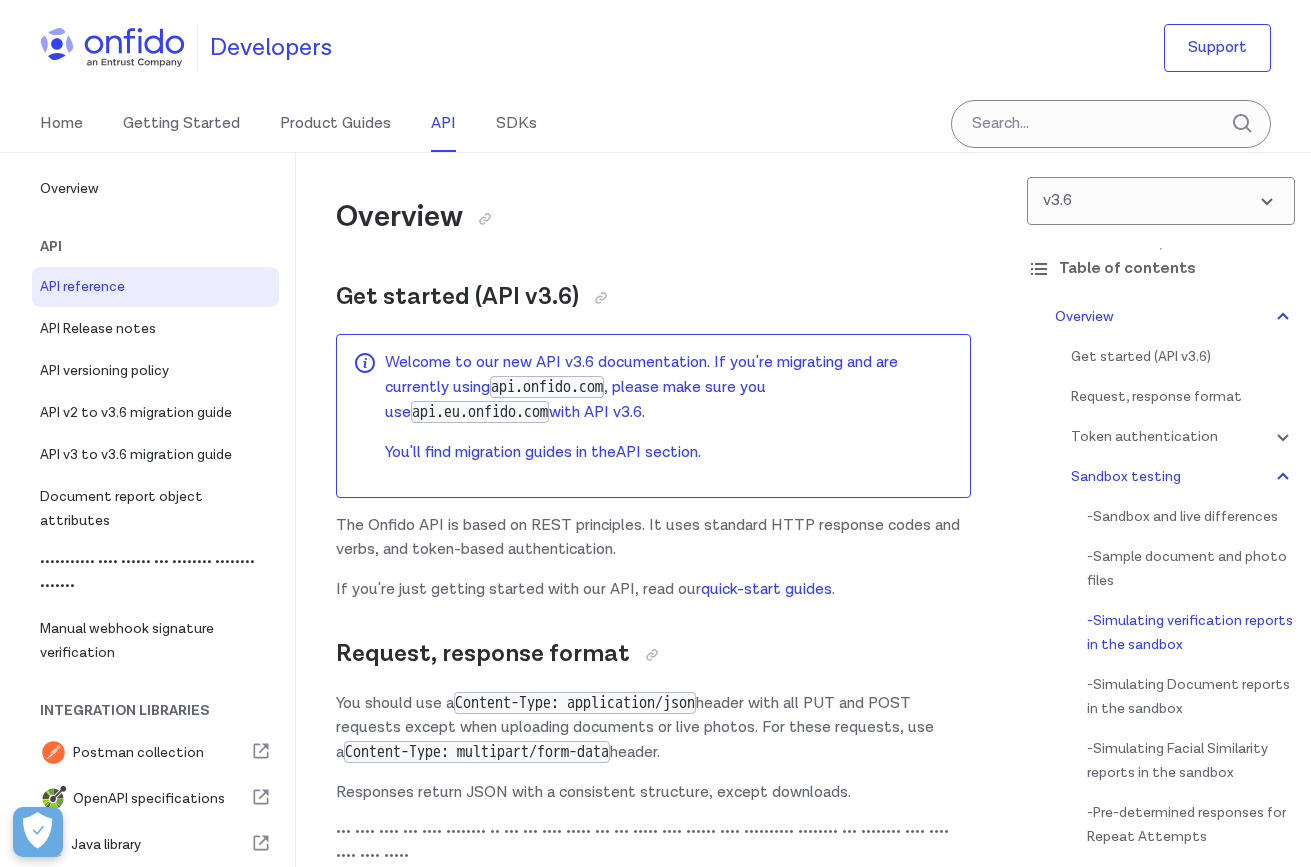 scroll, scrollTop: 4890, scrollLeft: 0, axis: vertical 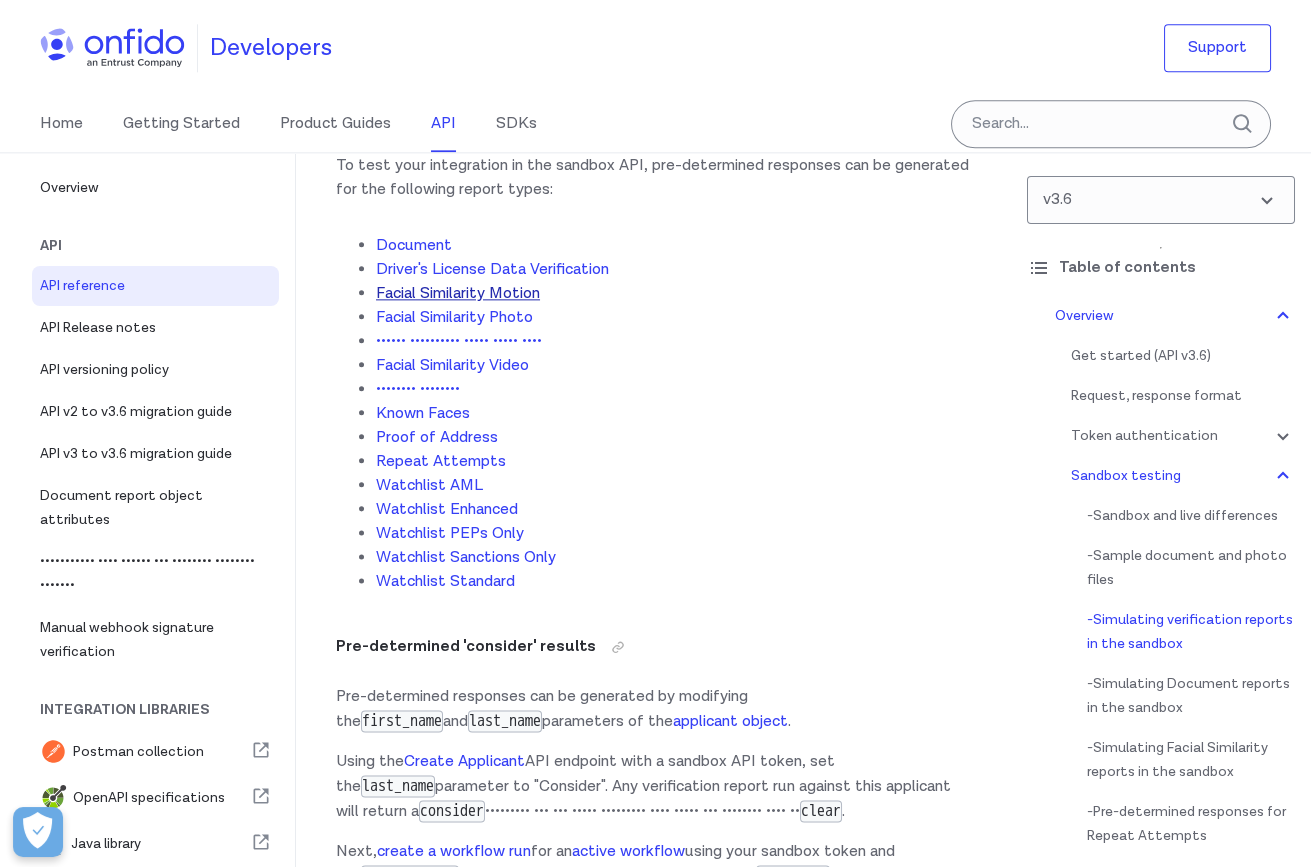 click on "Facial Similarity Motion" at bounding box center (458, 293) 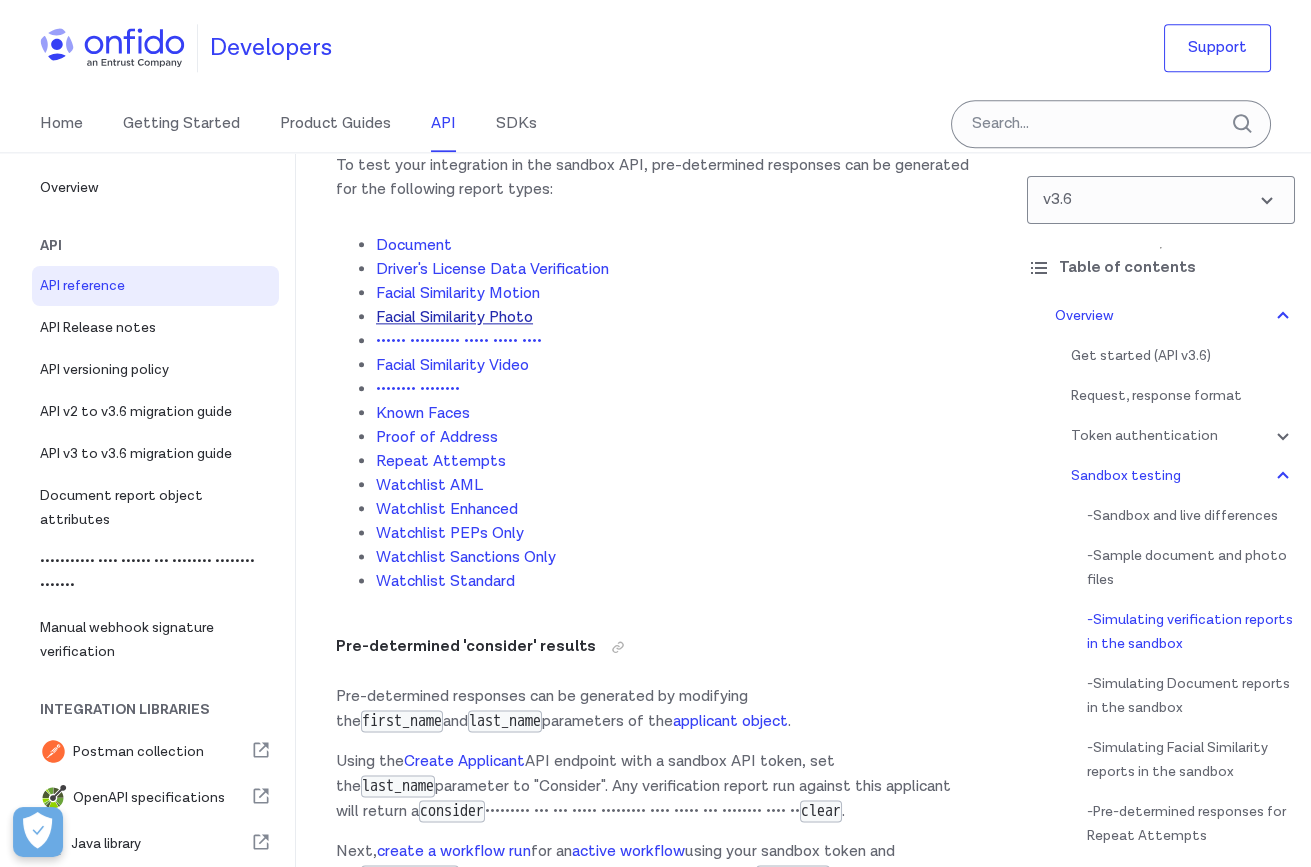 click on "Facial Similarity Photo" at bounding box center (454, 317) 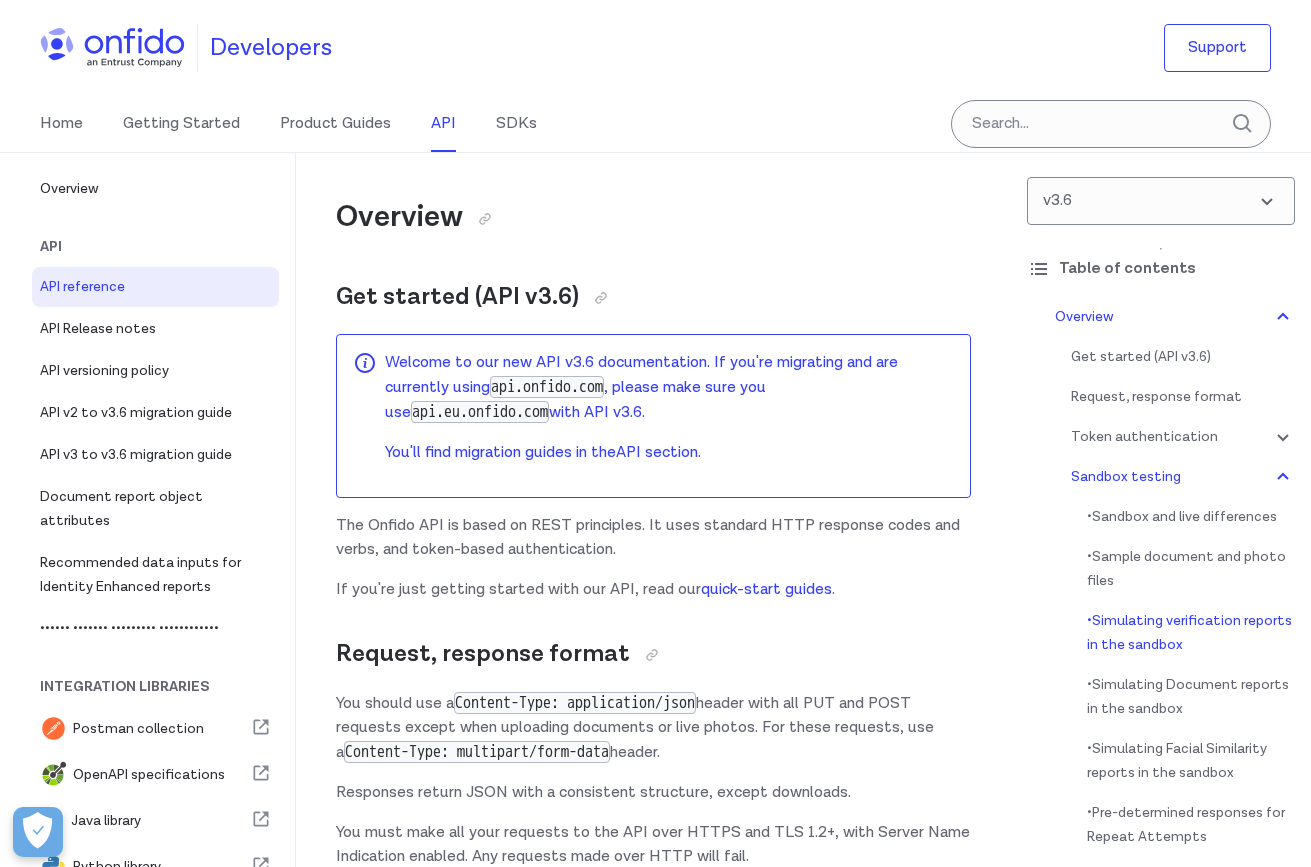 scroll, scrollTop: 4890, scrollLeft: 0, axis: vertical 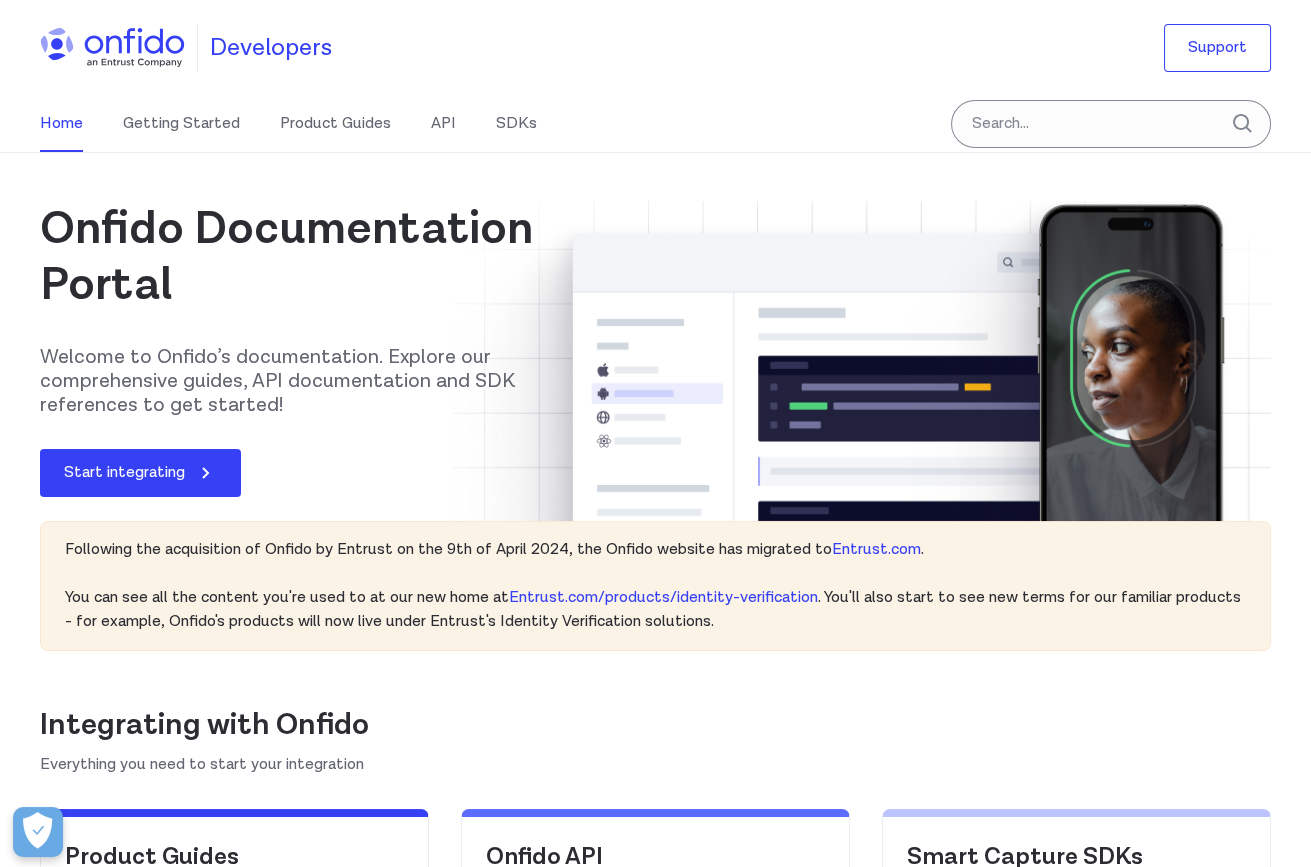 click on "Home Getting Started Product Guides API SDKs" at bounding box center (308, 124) 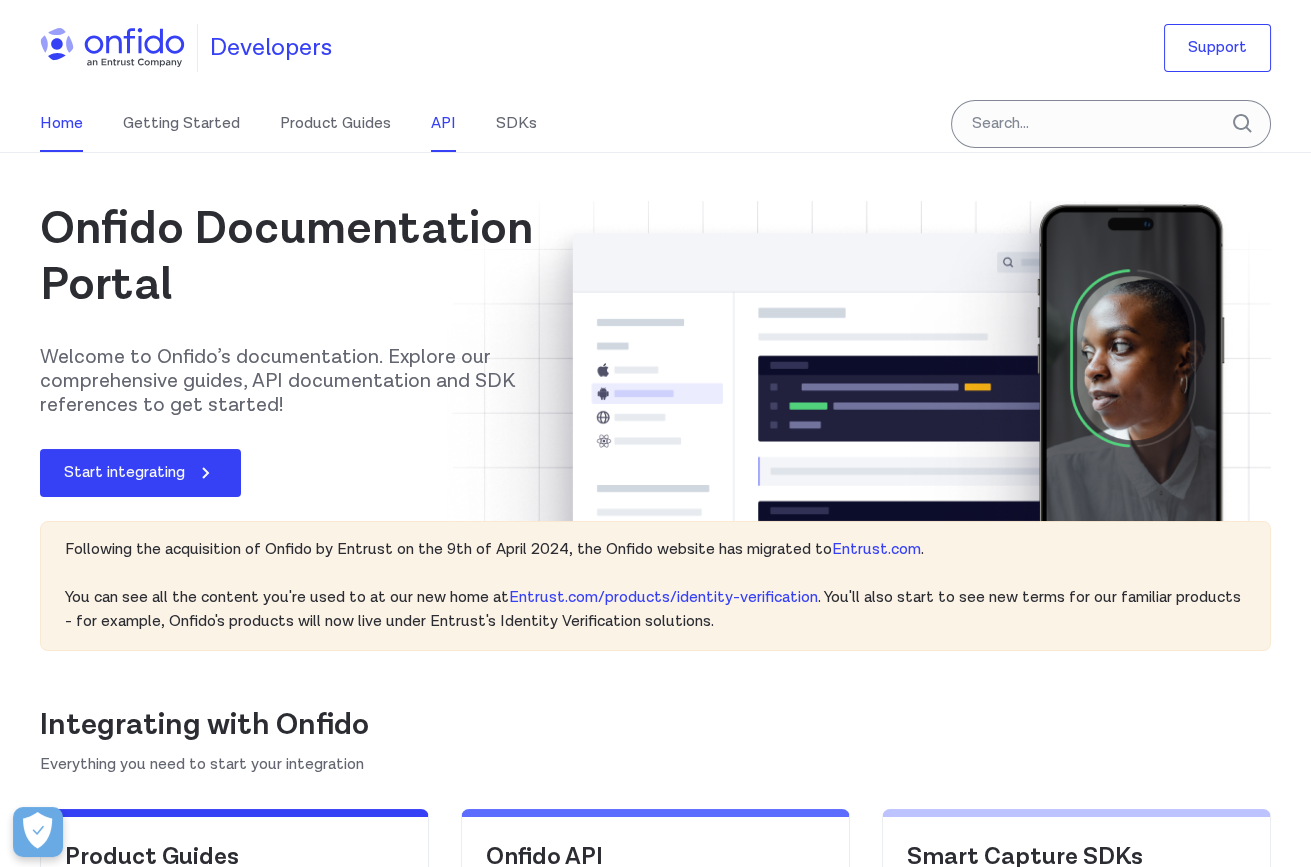 click on "API" at bounding box center [443, 124] 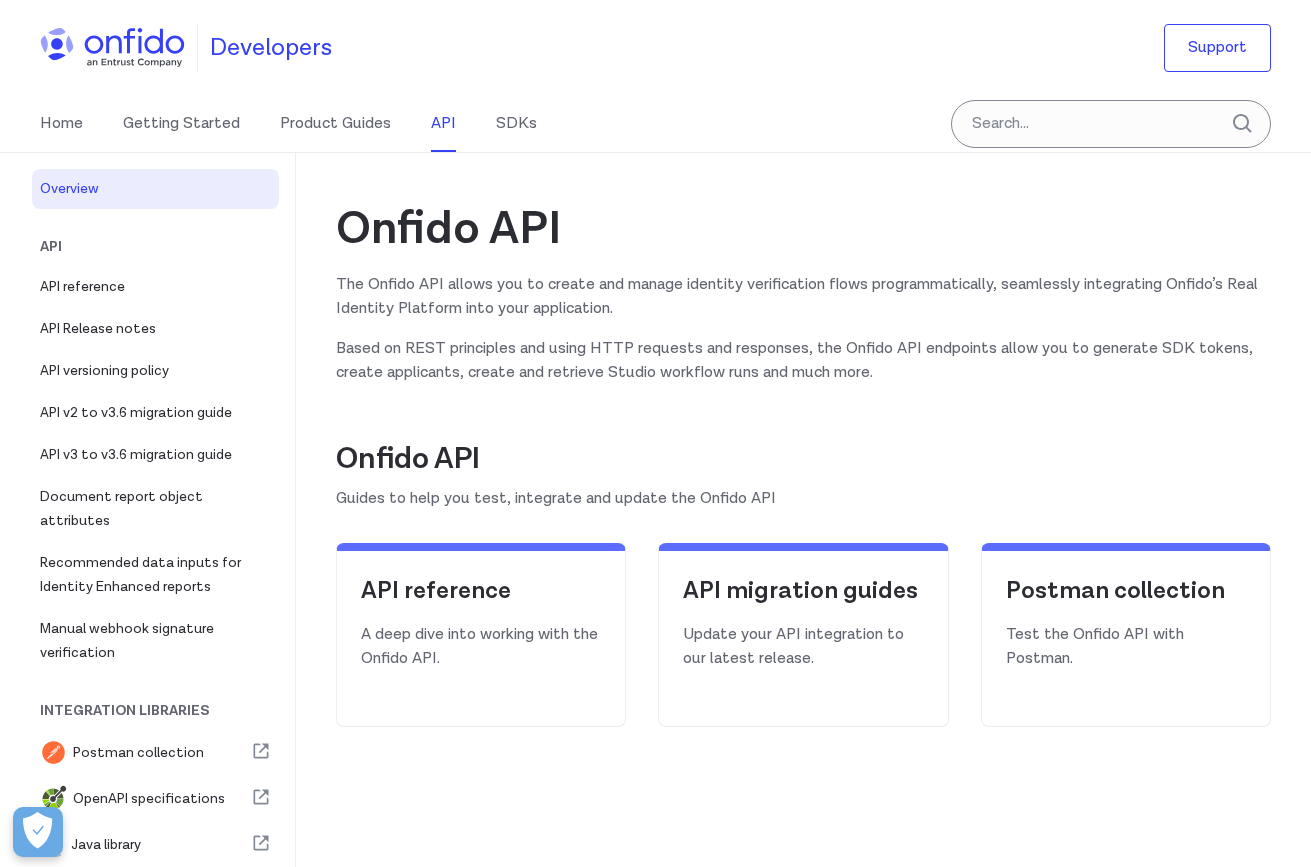 scroll, scrollTop: 0, scrollLeft: 0, axis: both 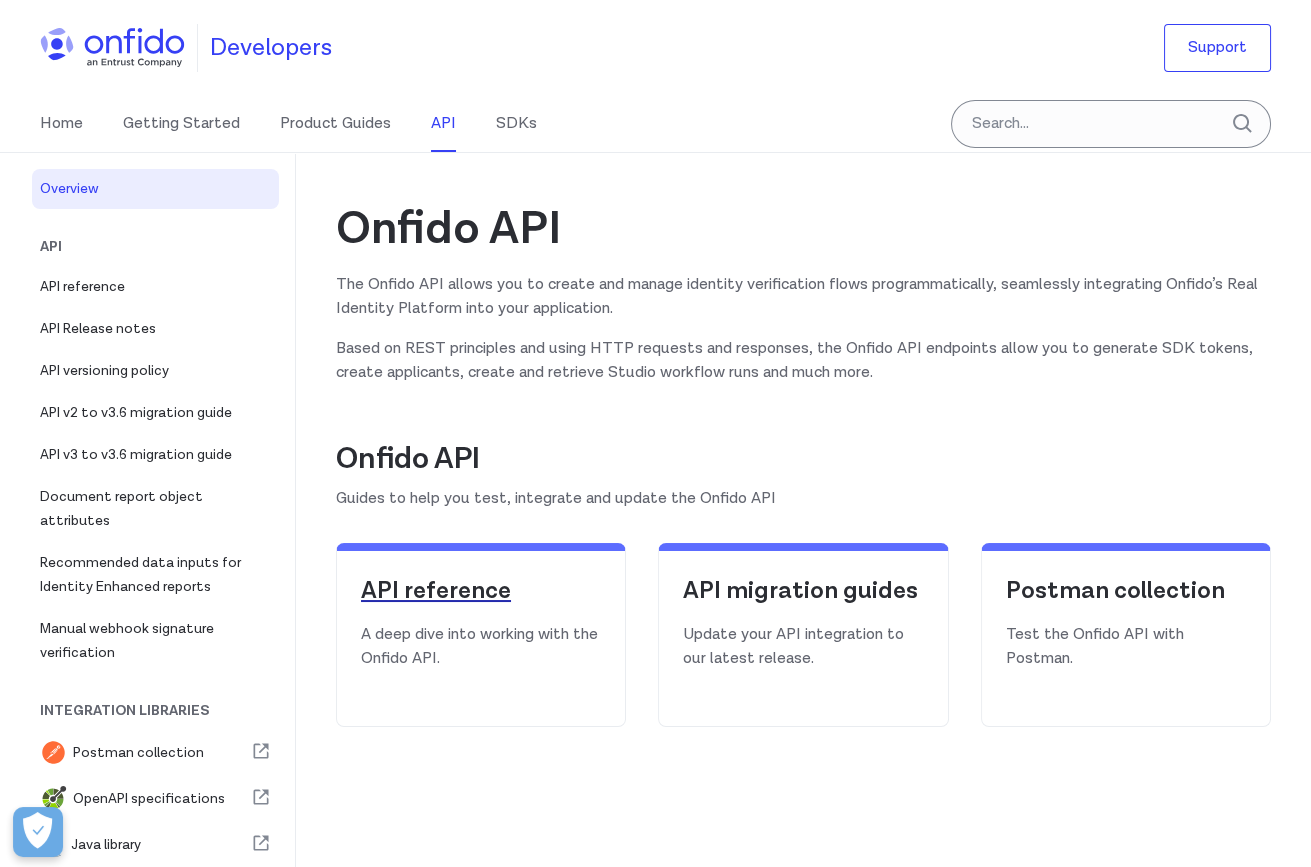 click on "API reference" at bounding box center (481, 591) 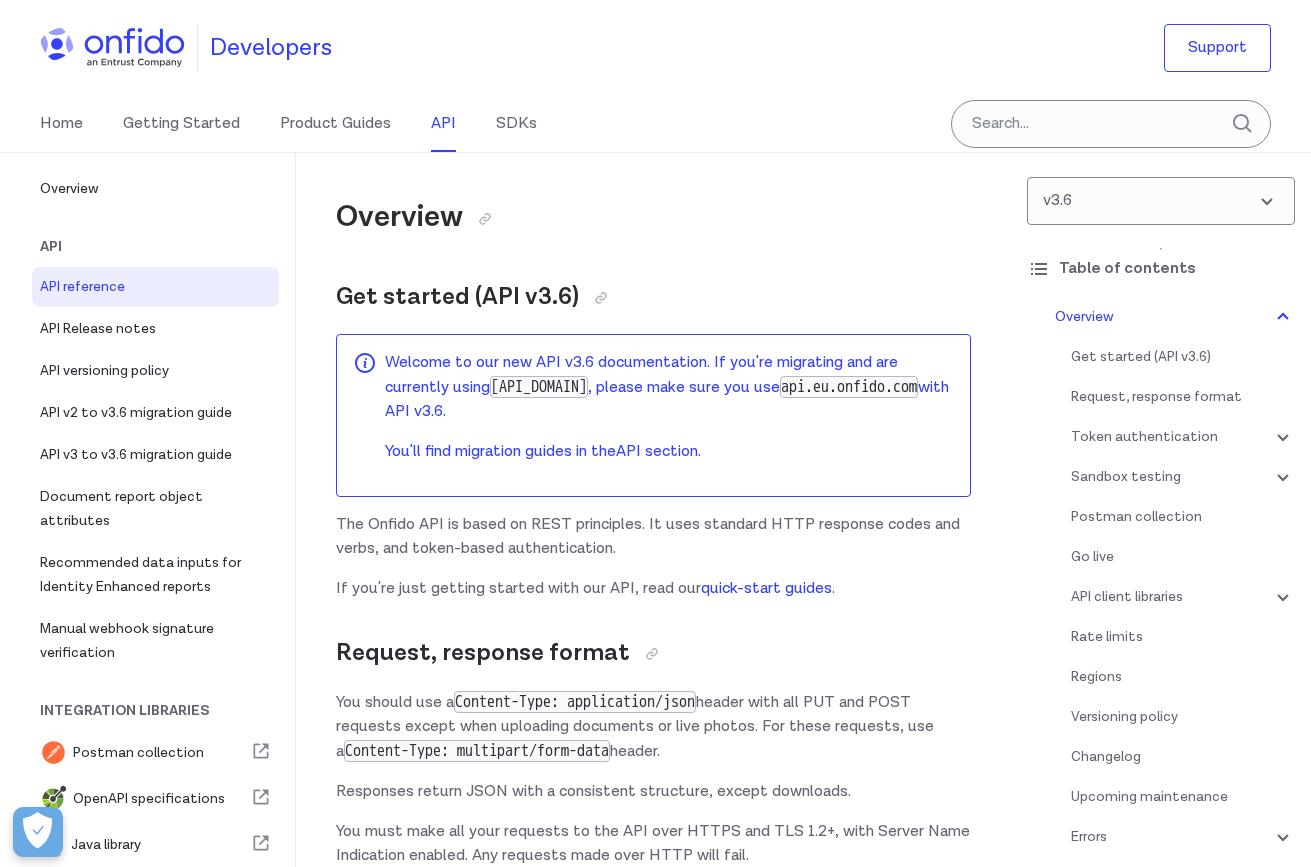 scroll, scrollTop: 485, scrollLeft: 0, axis: vertical 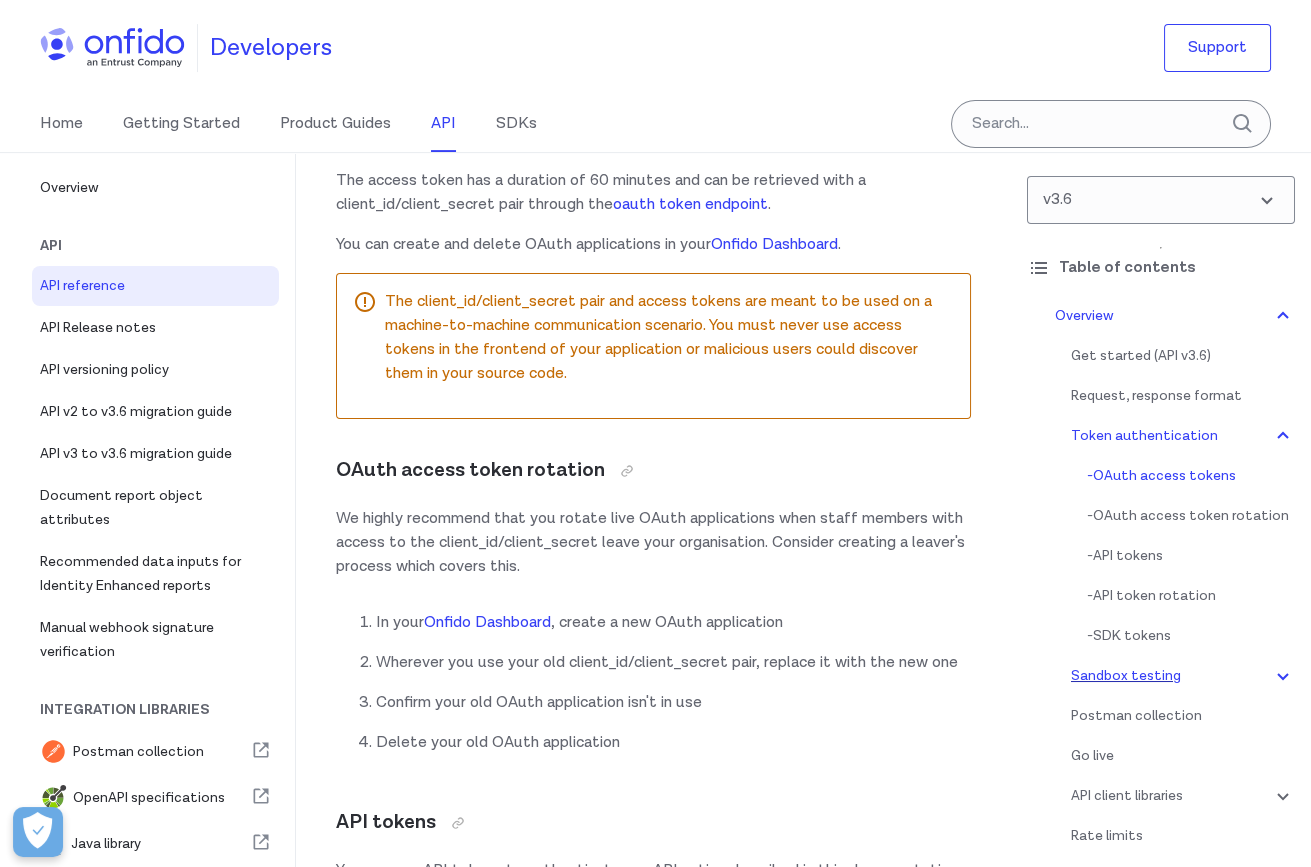click on "Sandbox testing" at bounding box center [1183, 676] 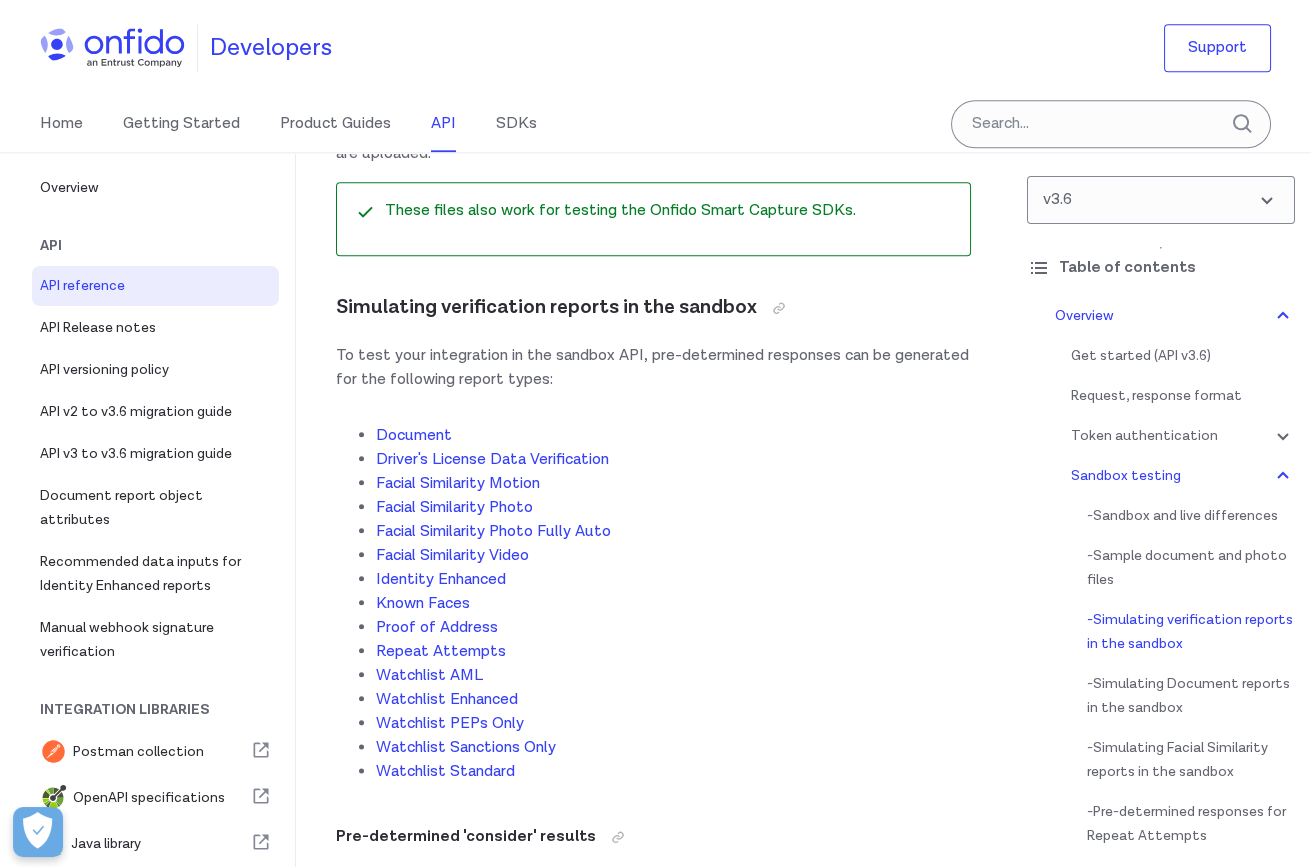 scroll, scrollTop: 4665, scrollLeft: 0, axis: vertical 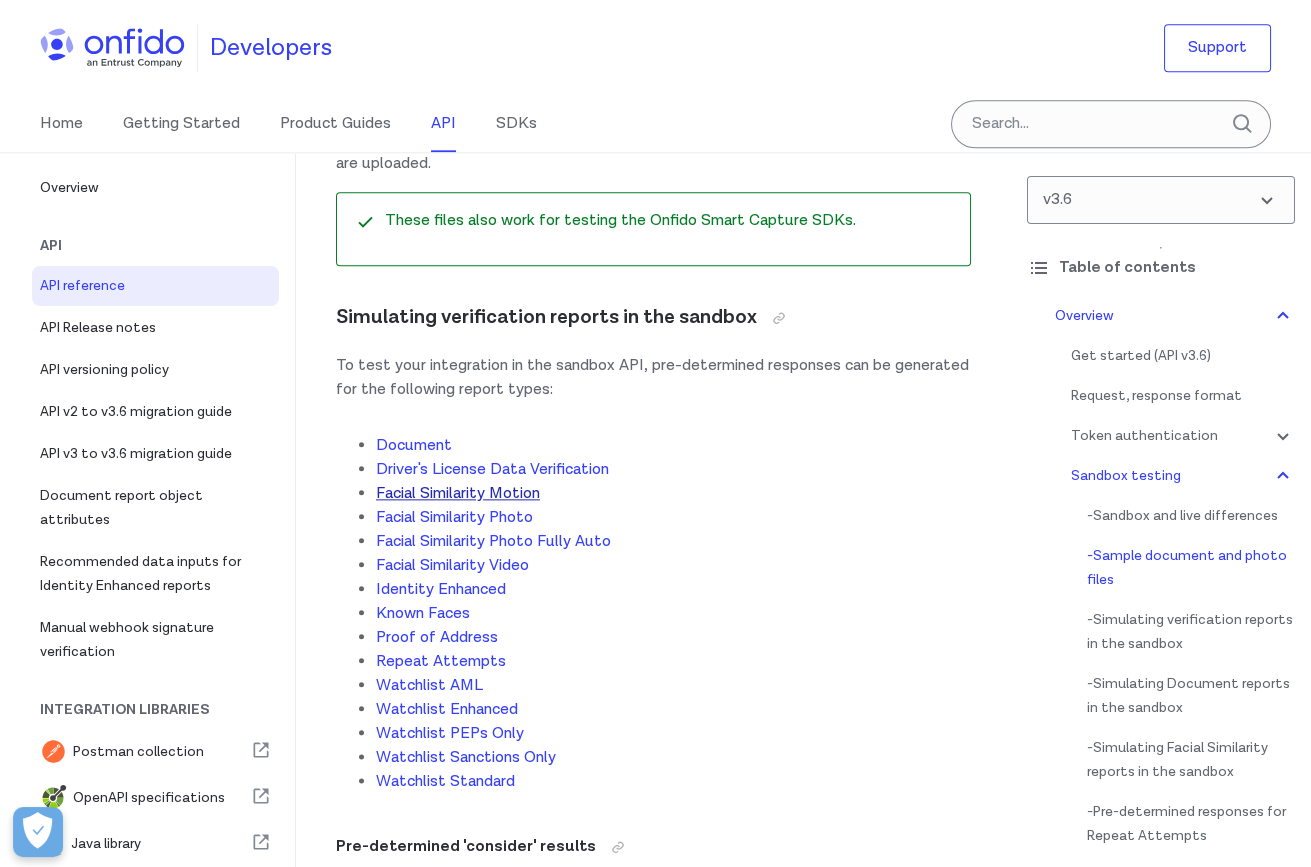 click on "Facial Similarity Motion" at bounding box center [458, 493] 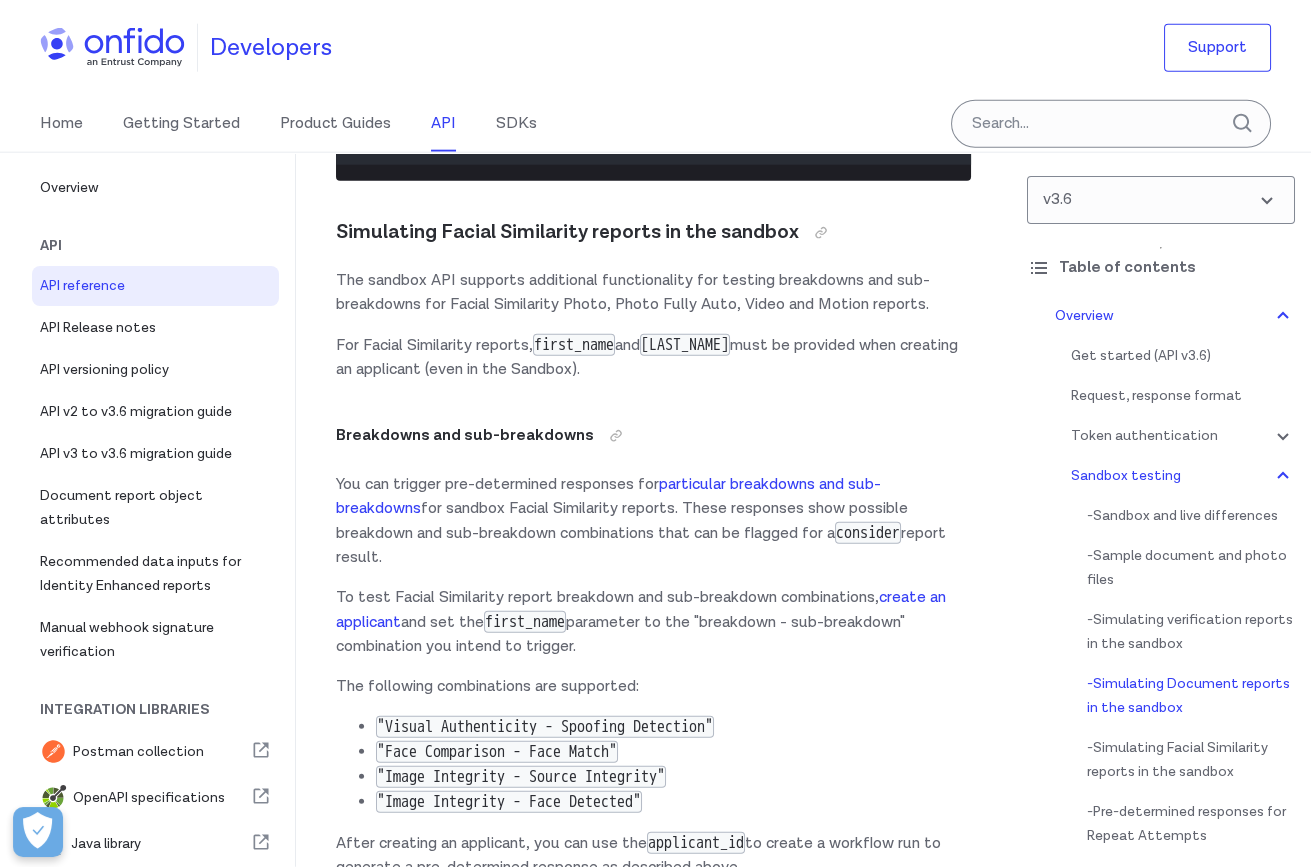 scroll, scrollTop: 9516, scrollLeft: 0, axis: vertical 